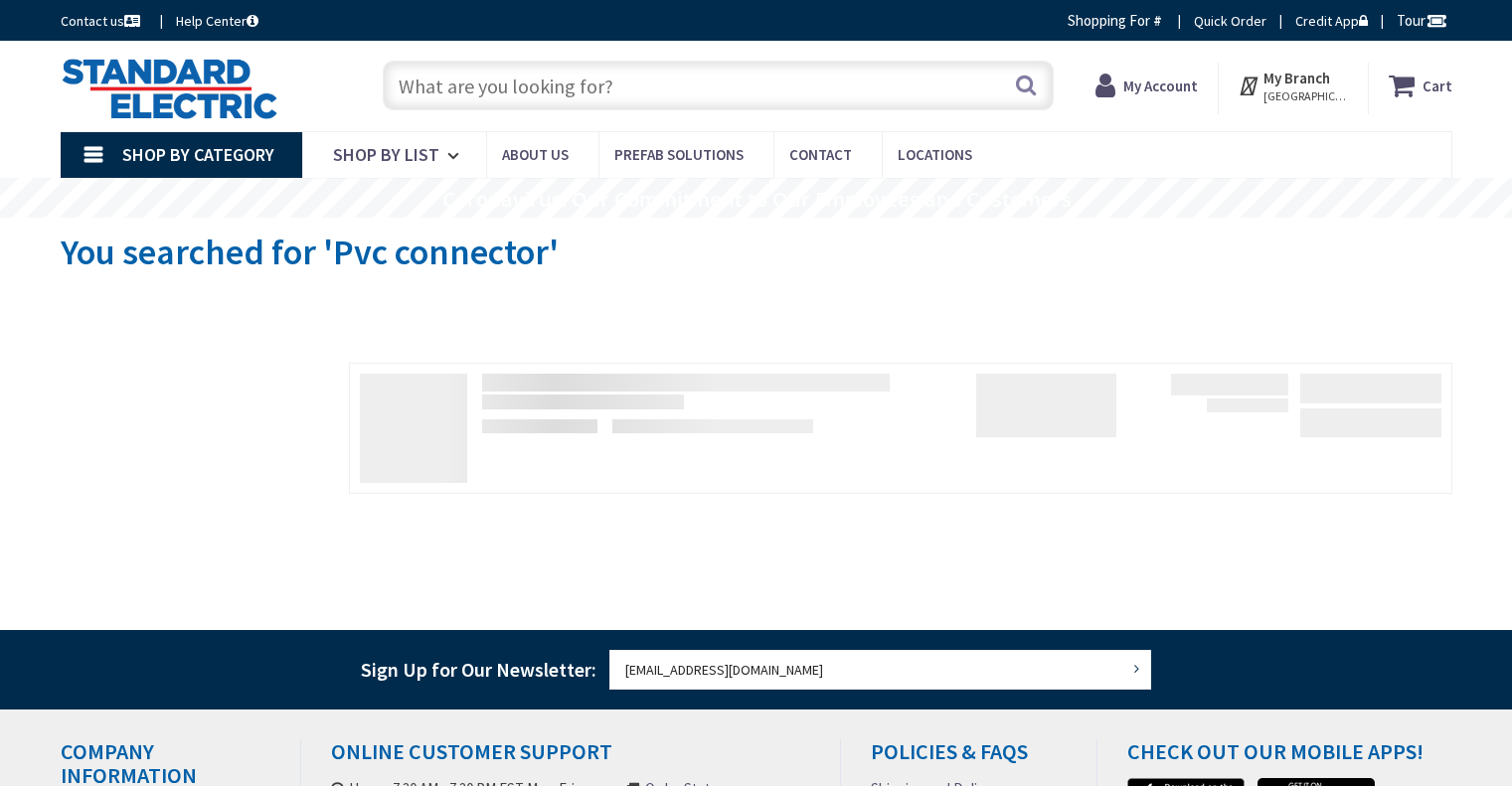 scroll, scrollTop: 0, scrollLeft: 0, axis: both 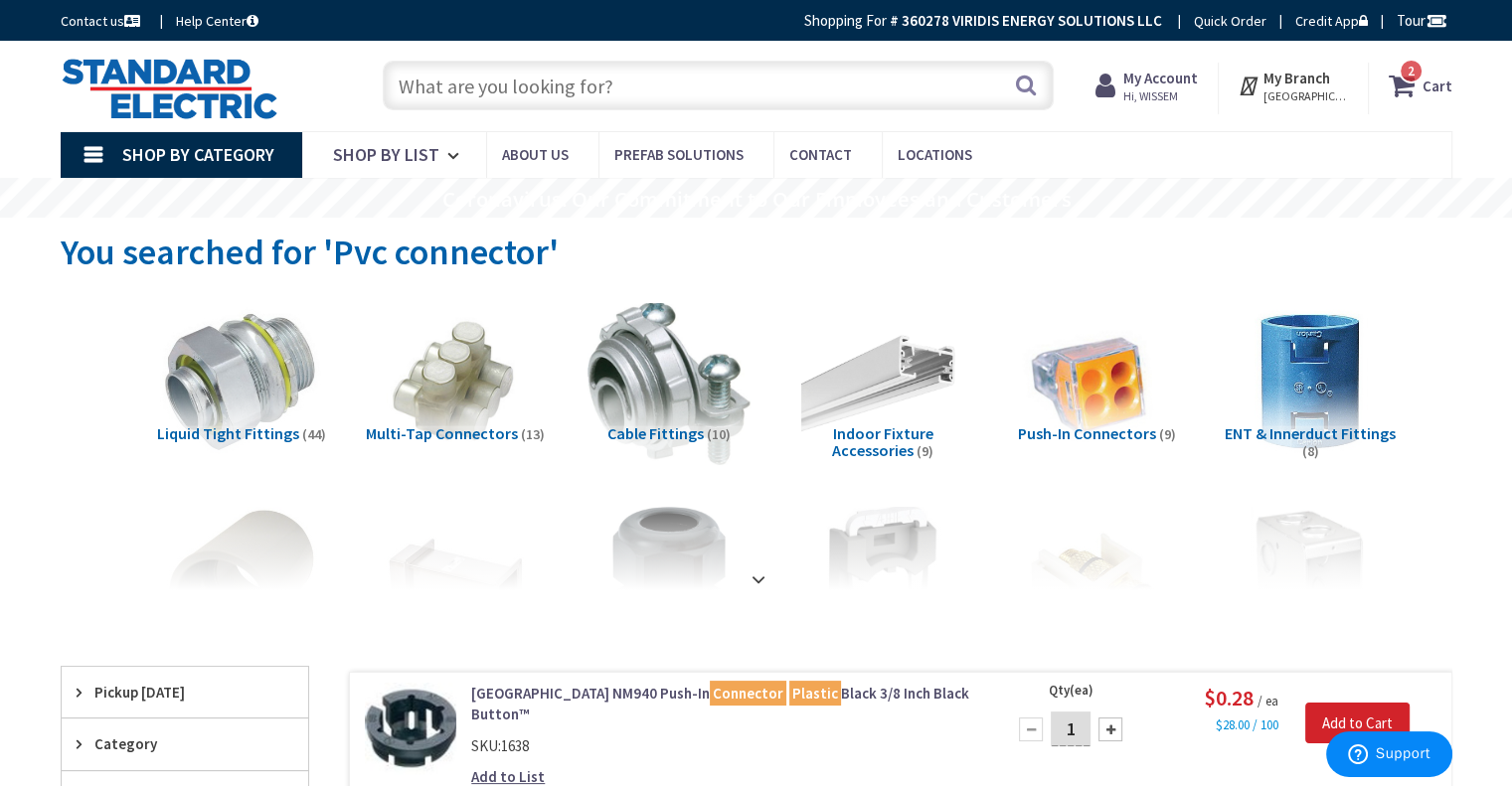 click at bounding box center [718, 85] 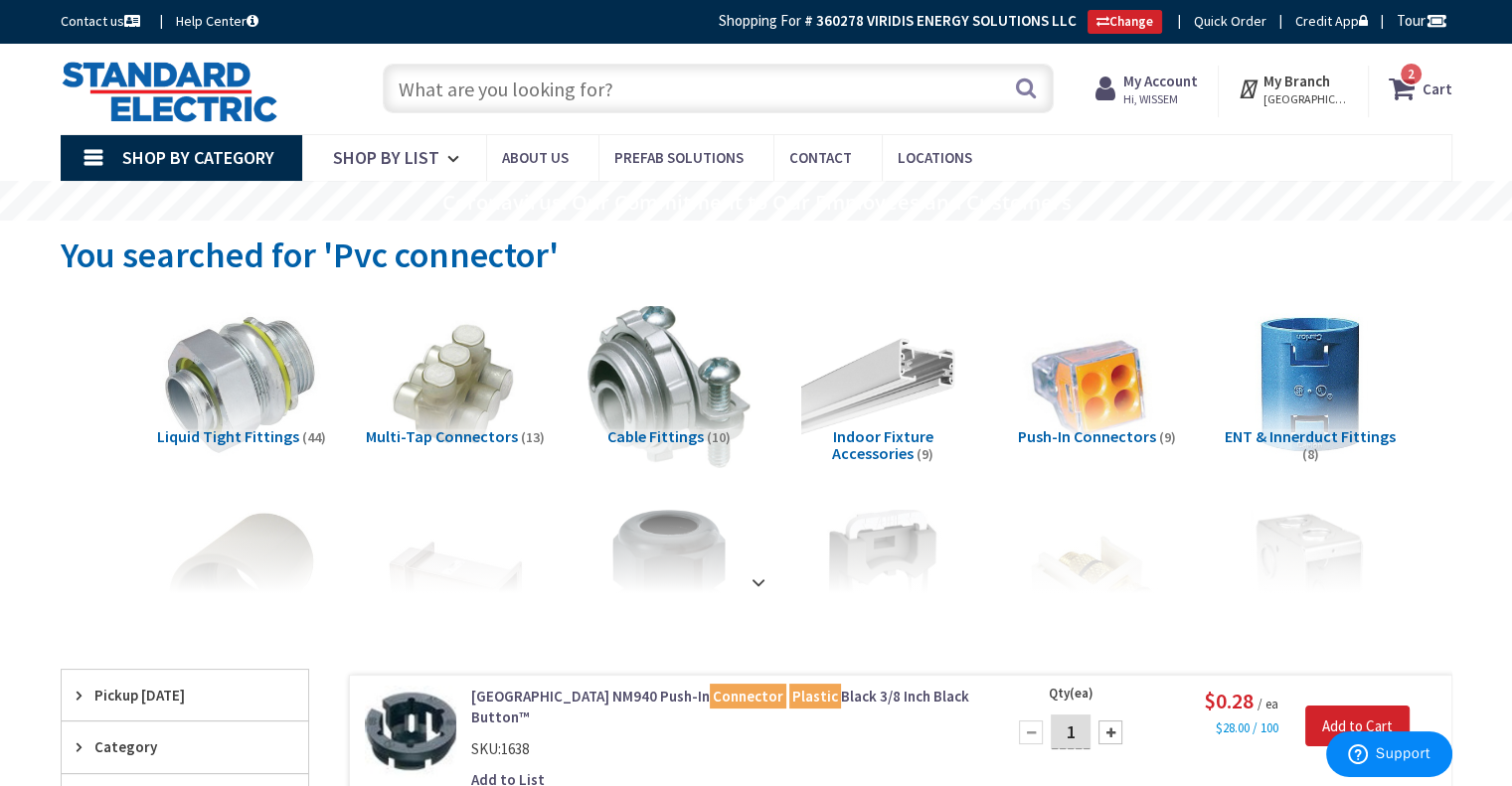click at bounding box center (718, 88) 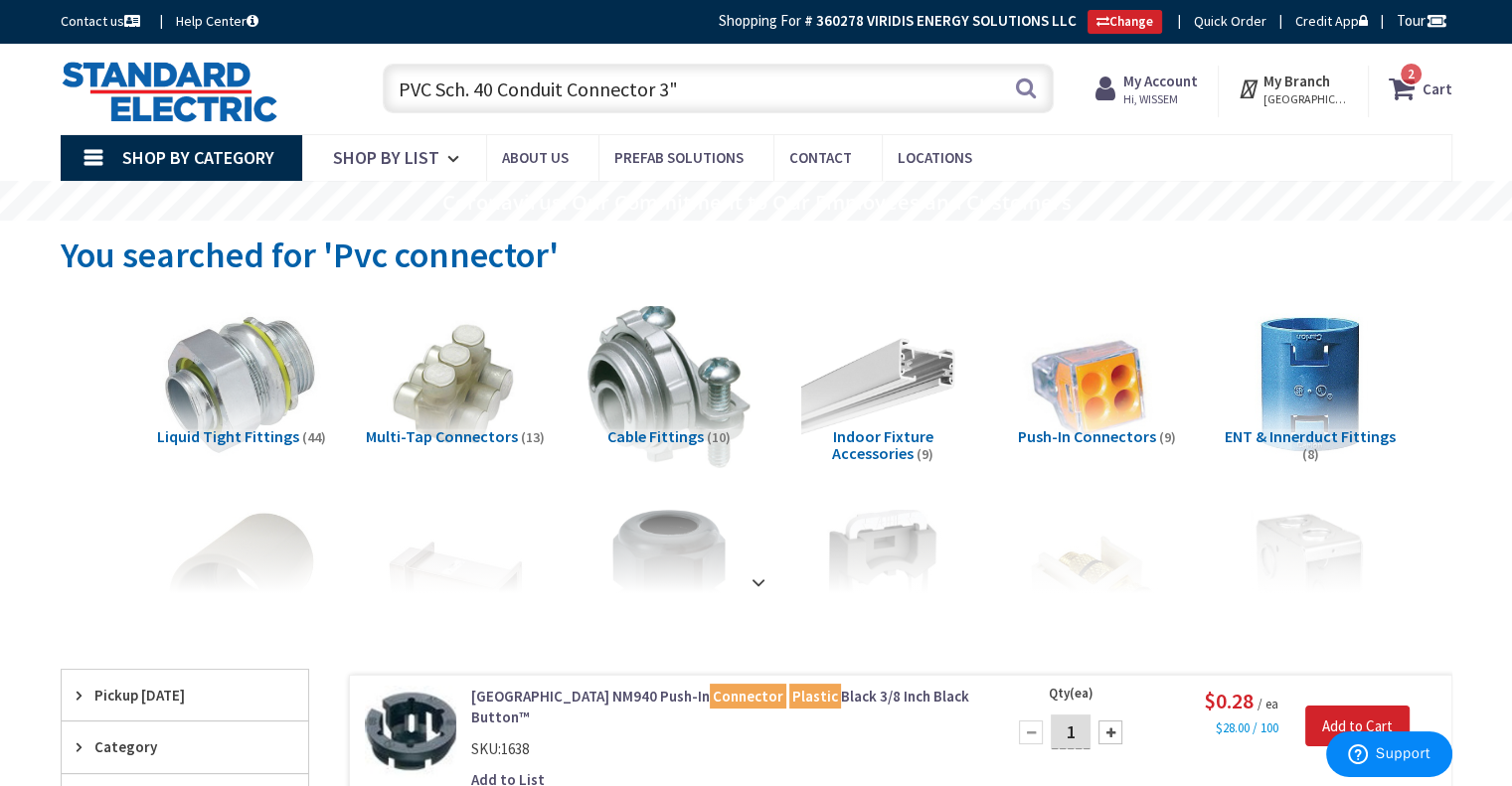 type on "PVC Sch. 40 Conduit Connector 3"" 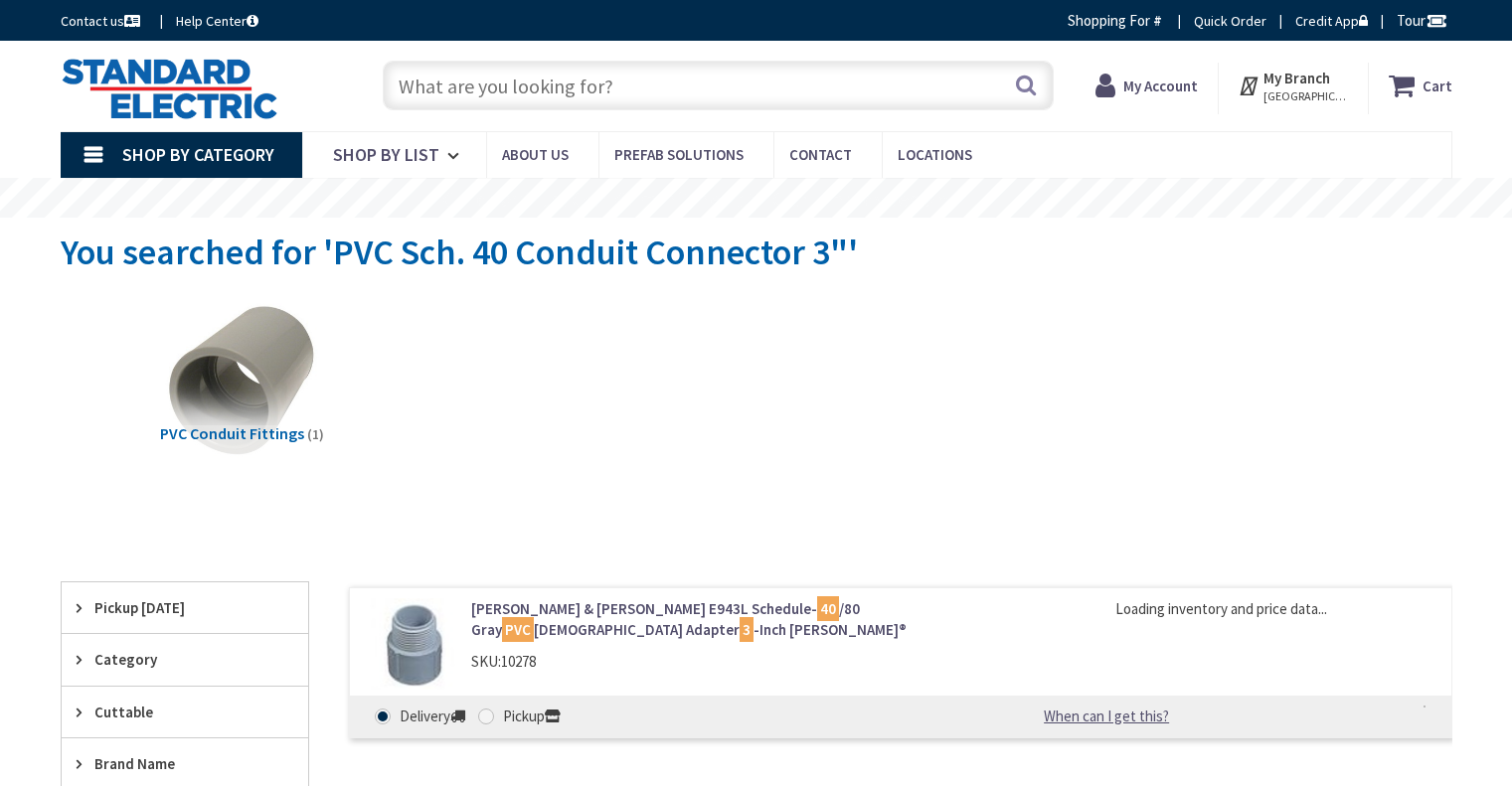 scroll, scrollTop: 0, scrollLeft: 0, axis: both 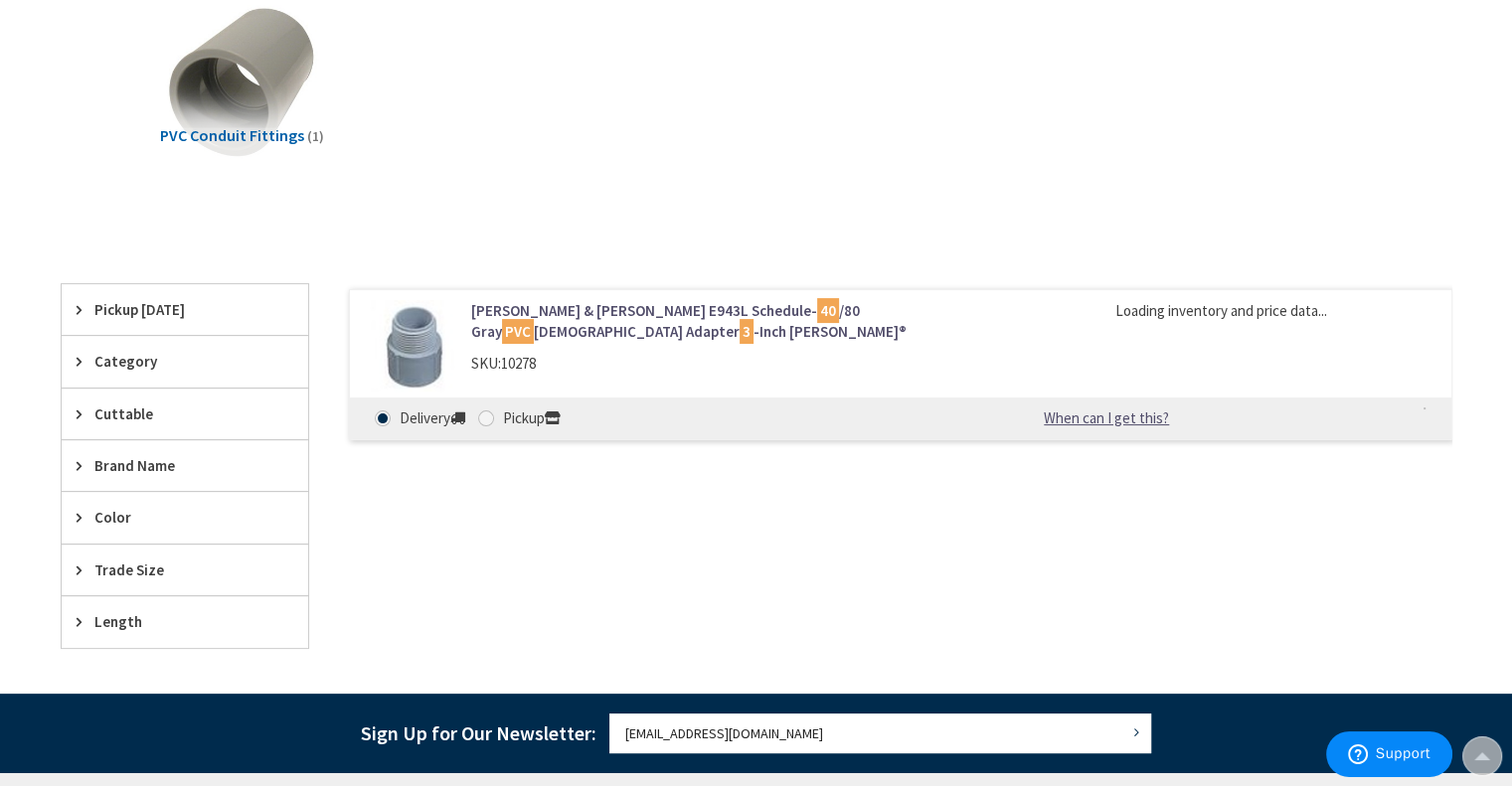 click on "Thomas & Betts E943L Schedule- 40 /80 Gray  PVC  Male Adapter  3 -Inch Carlon®" at bounding box center (724, 321) 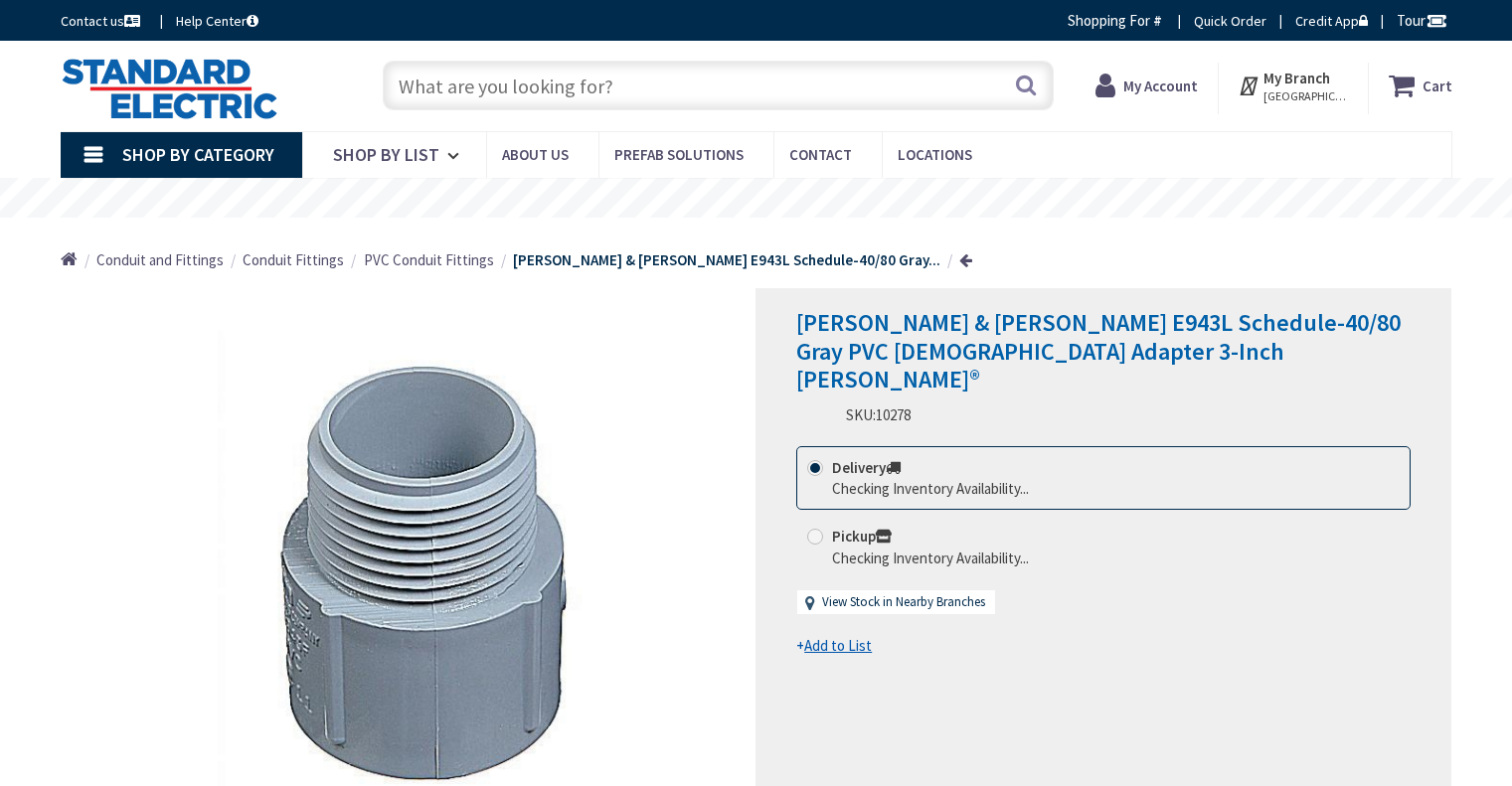 scroll, scrollTop: 0, scrollLeft: 0, axis: both 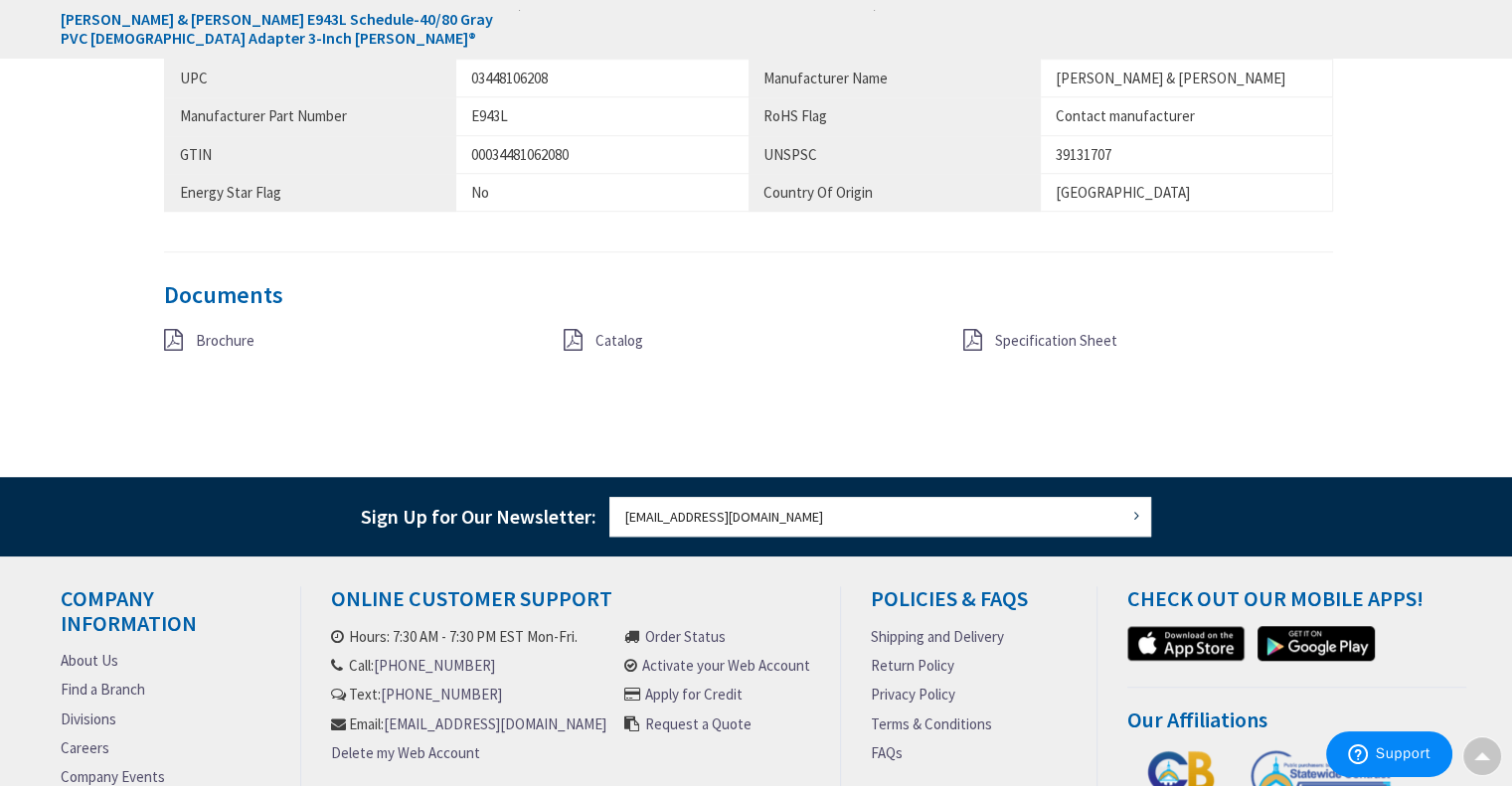 click on "Specification Sheet" at bounding box center (1056, 340) 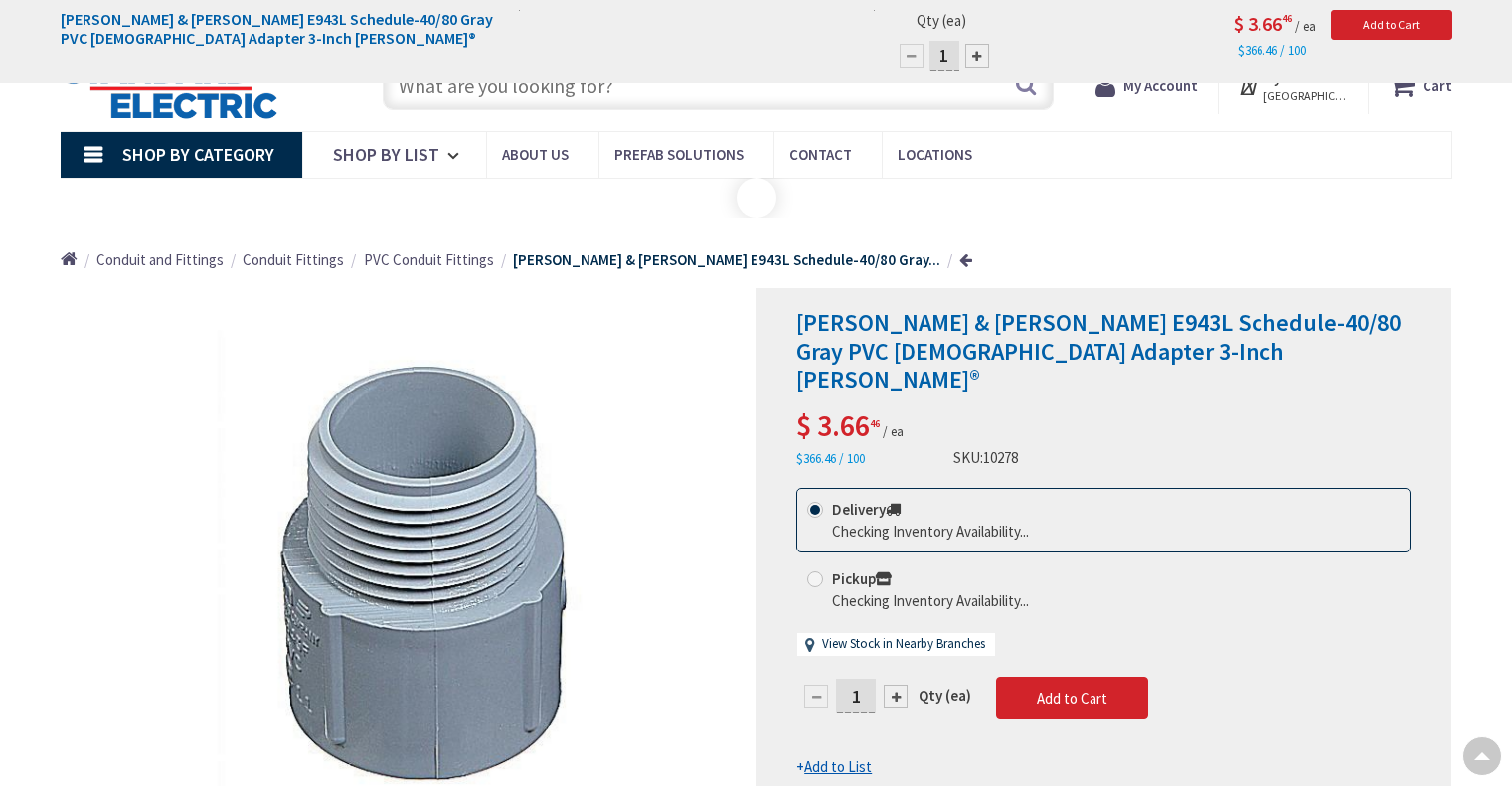 scroll, scrollTop: 1451, scrollLeft: 0, axis: vertical 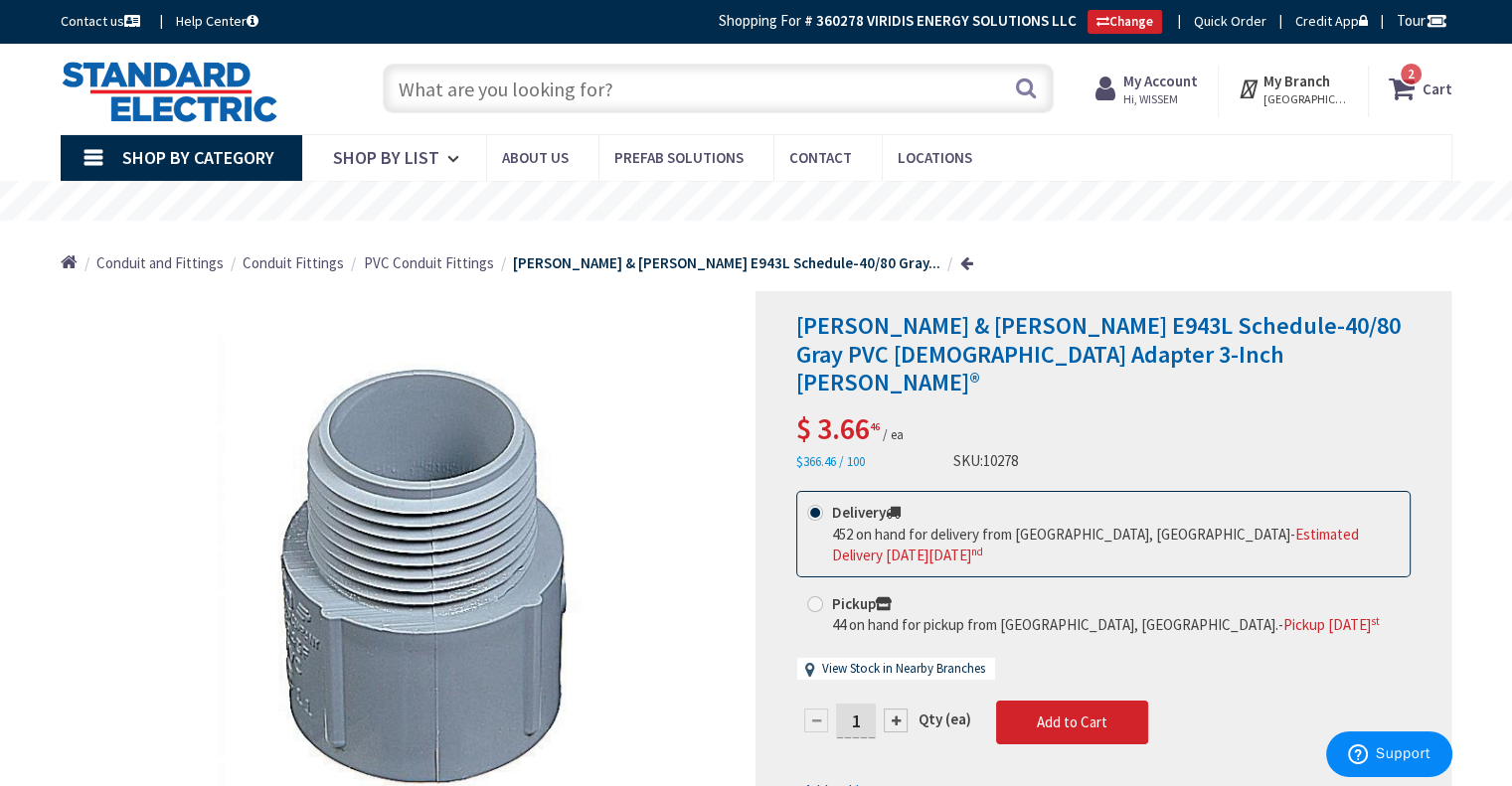 click at bounding box center (718, 88) 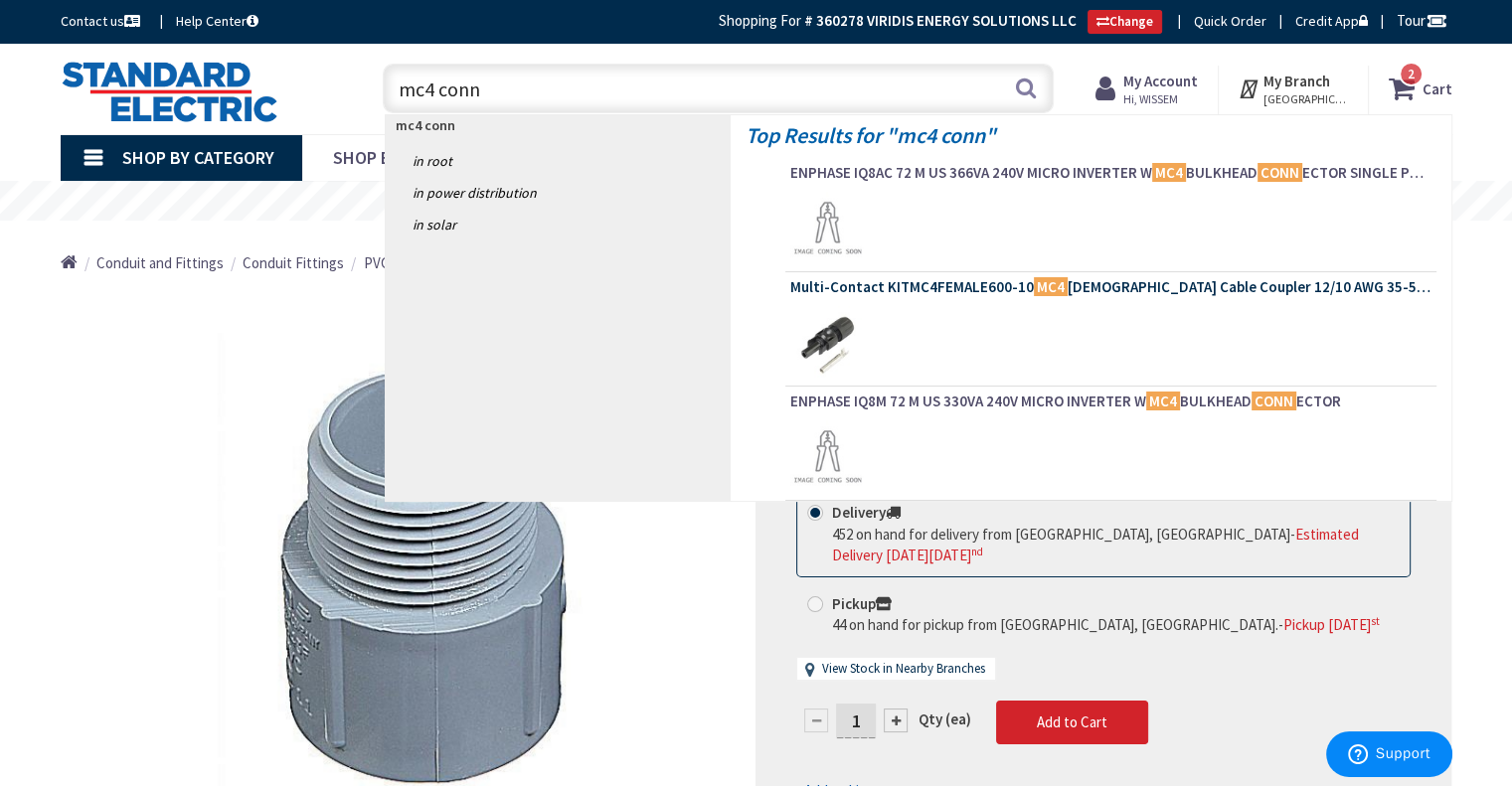 type on "mc4 conn" 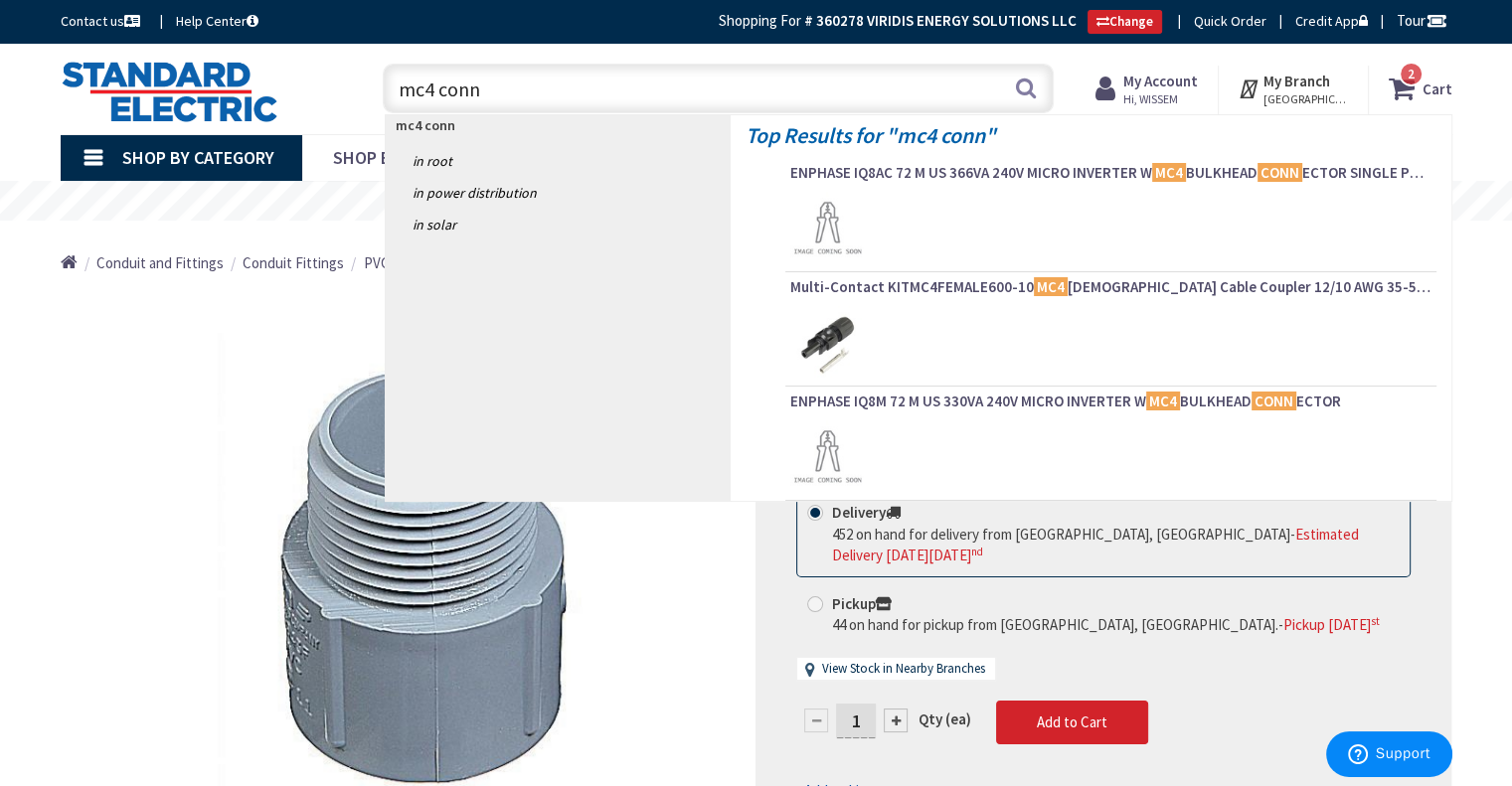 click on "Multi-Contact KITMC4FEMALE600-10  MC4  Female Cable Coupler 12/10 AWG 35-50 Amp 10-PACK" at bounding box center [1110, 287] 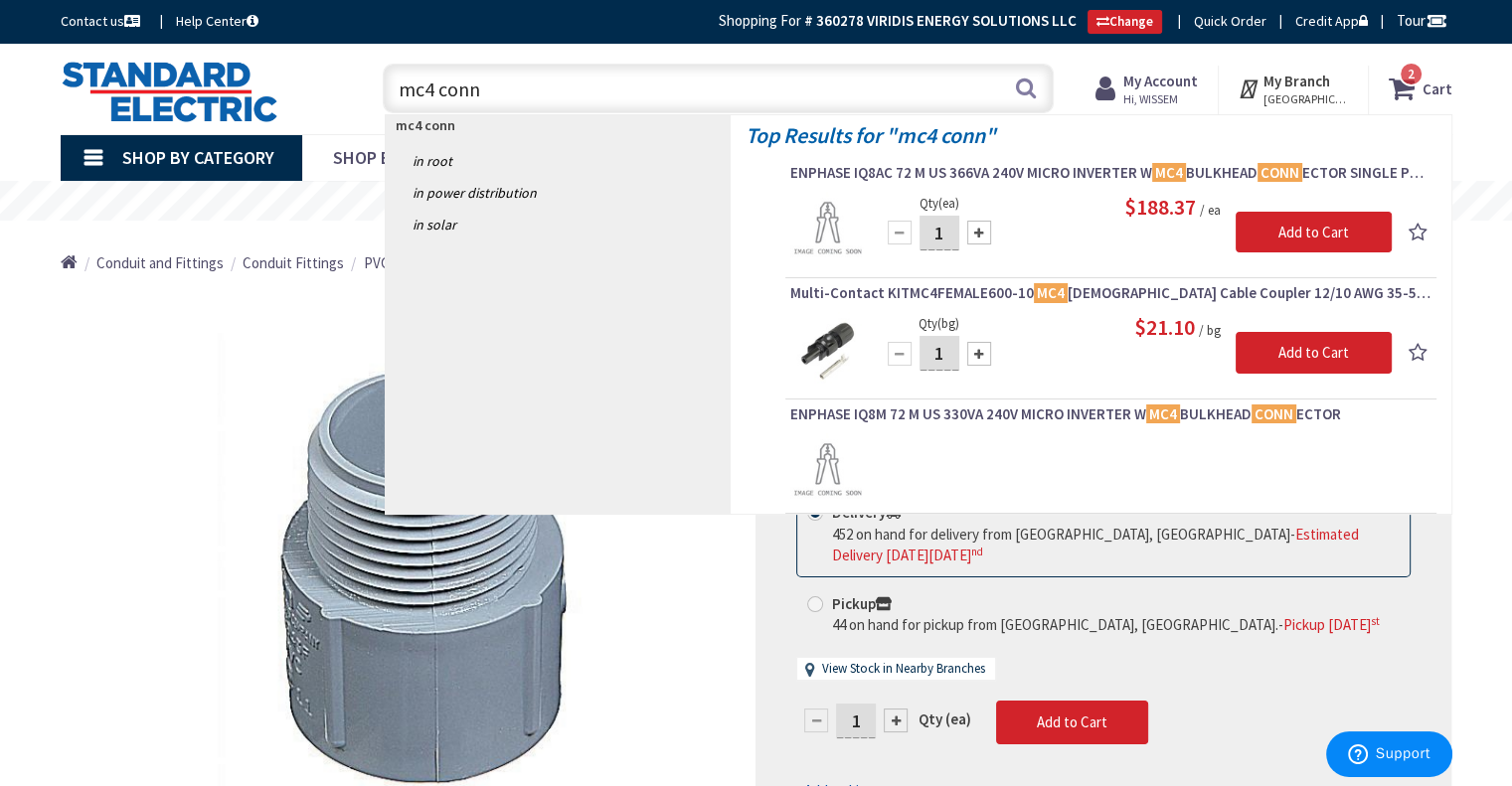 click on "Multi-Contact KITMC4FEMALE600-10  MC4  Female Cable Coupler 12/10 AWG 35-50 Amp 10-PACK" at bounding box center (1110, 293) 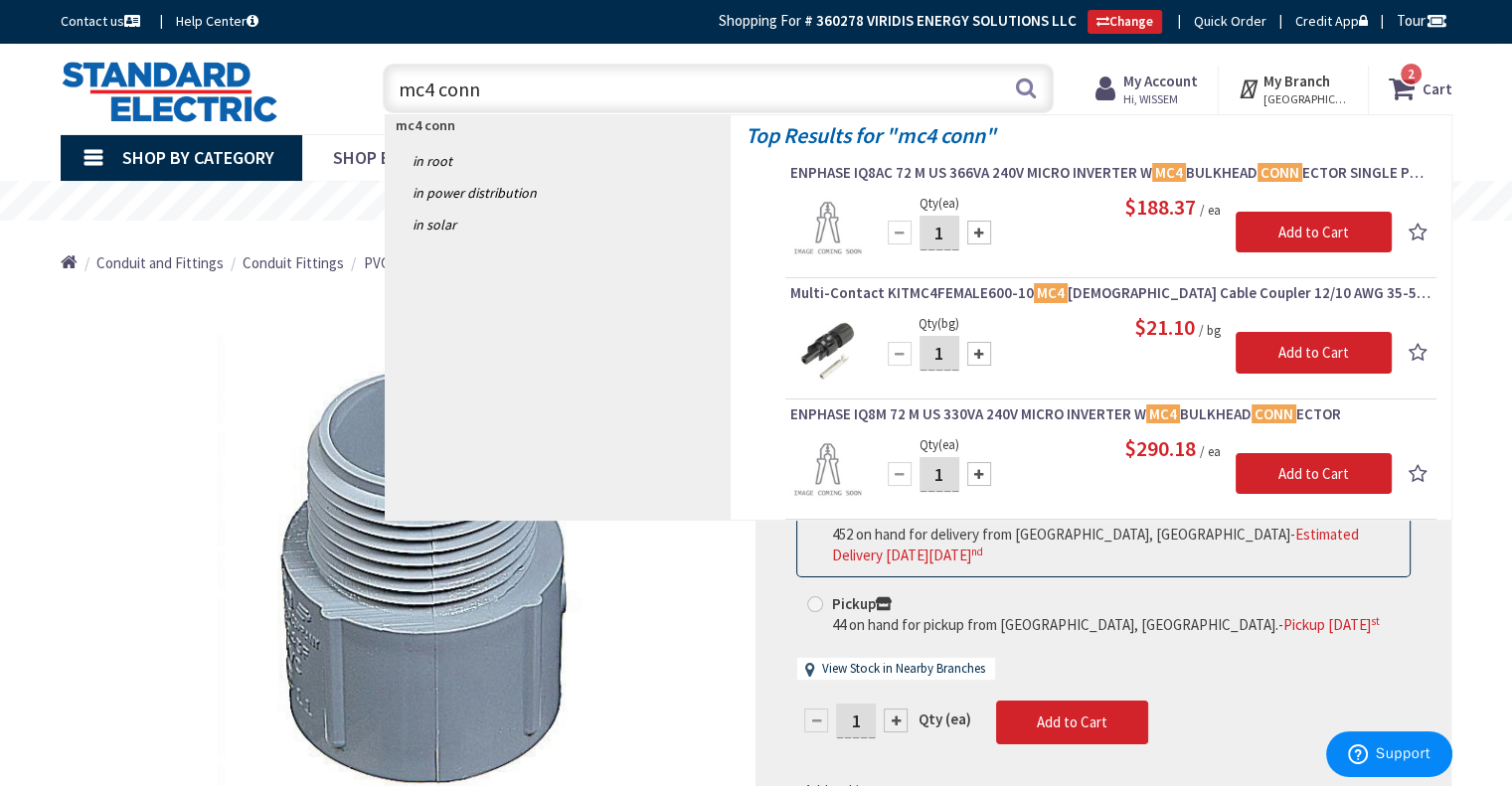 click on "*Images are for illustration purposes only and may not be an exact representation of the product" at bounding box center [409, 578] 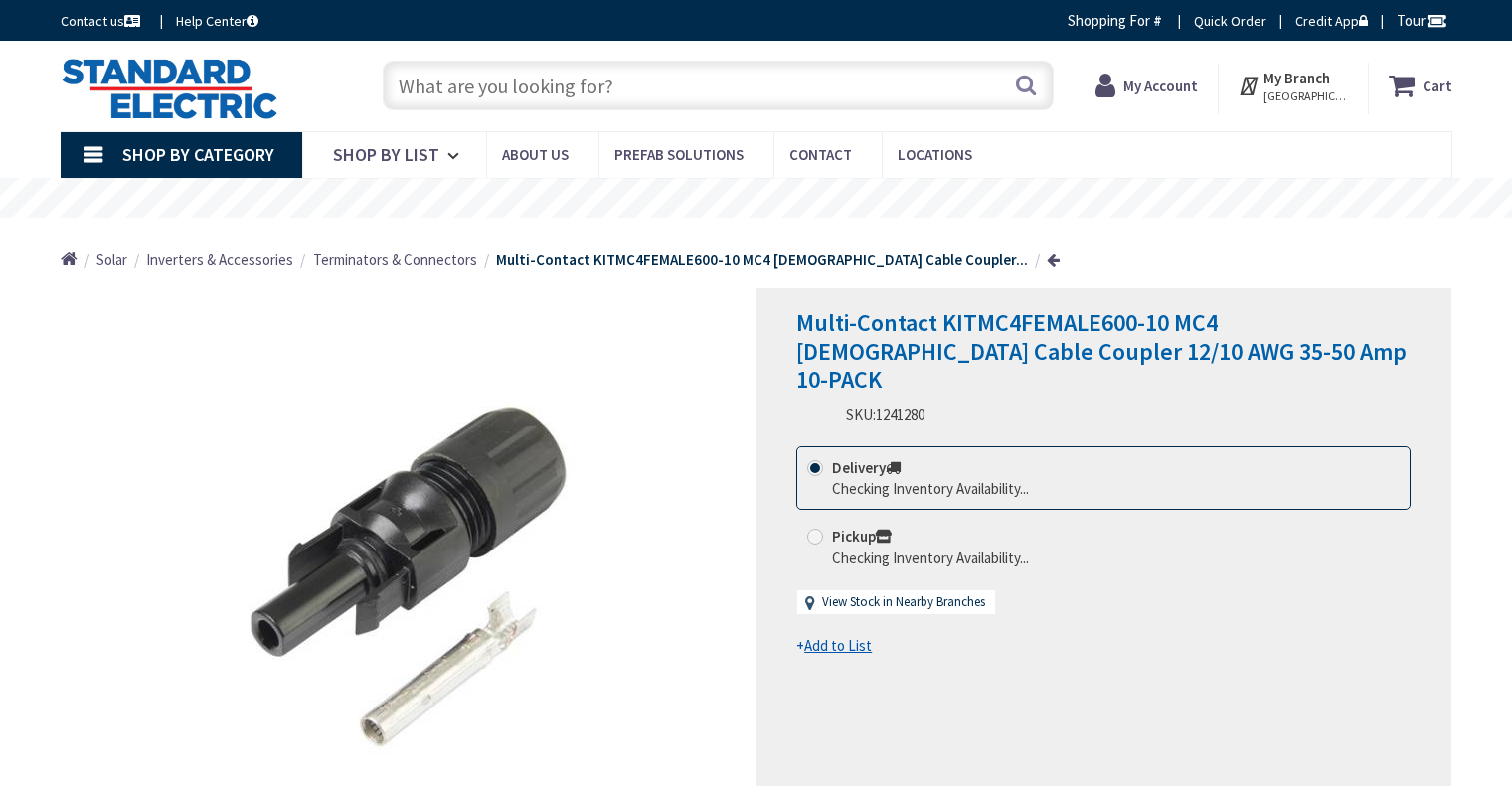 scroll, scrollTop: 0, scrollLeft: 0, axis: both 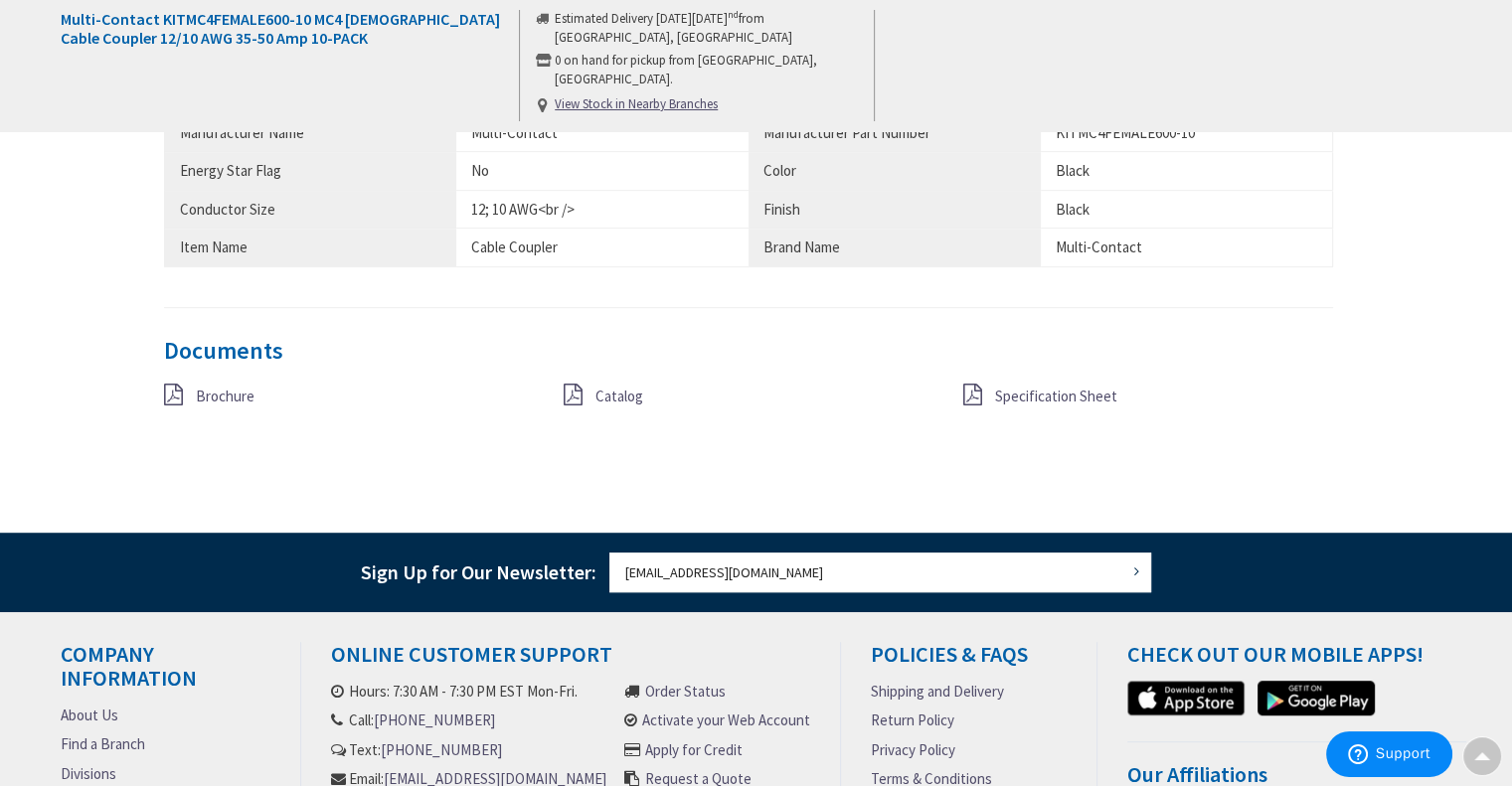 click on "Specification Sheet" at bounding box center [1056, 395] 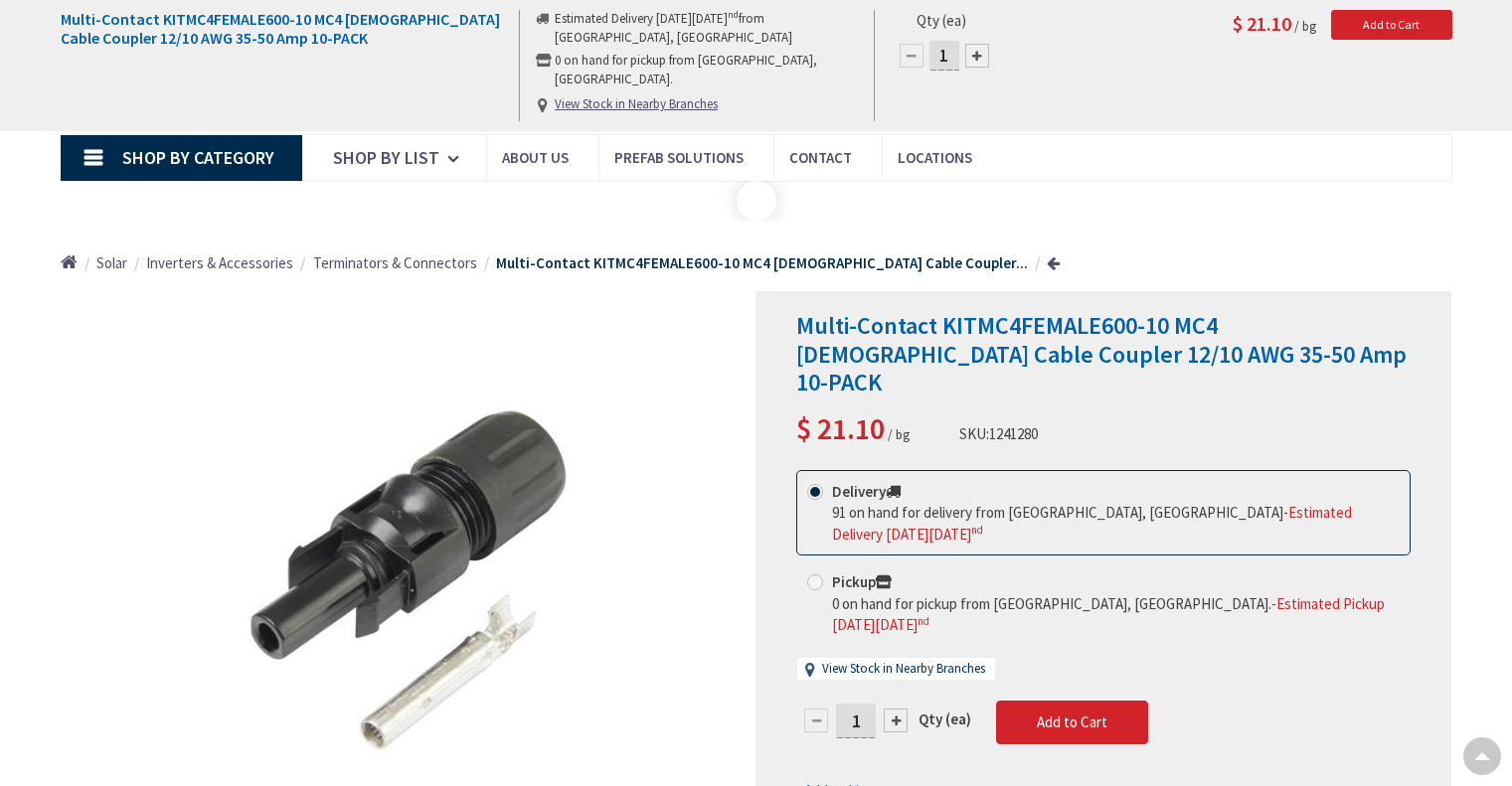 scroll, scrollTop: 1044, scrollLeft: 0, axis: vertical 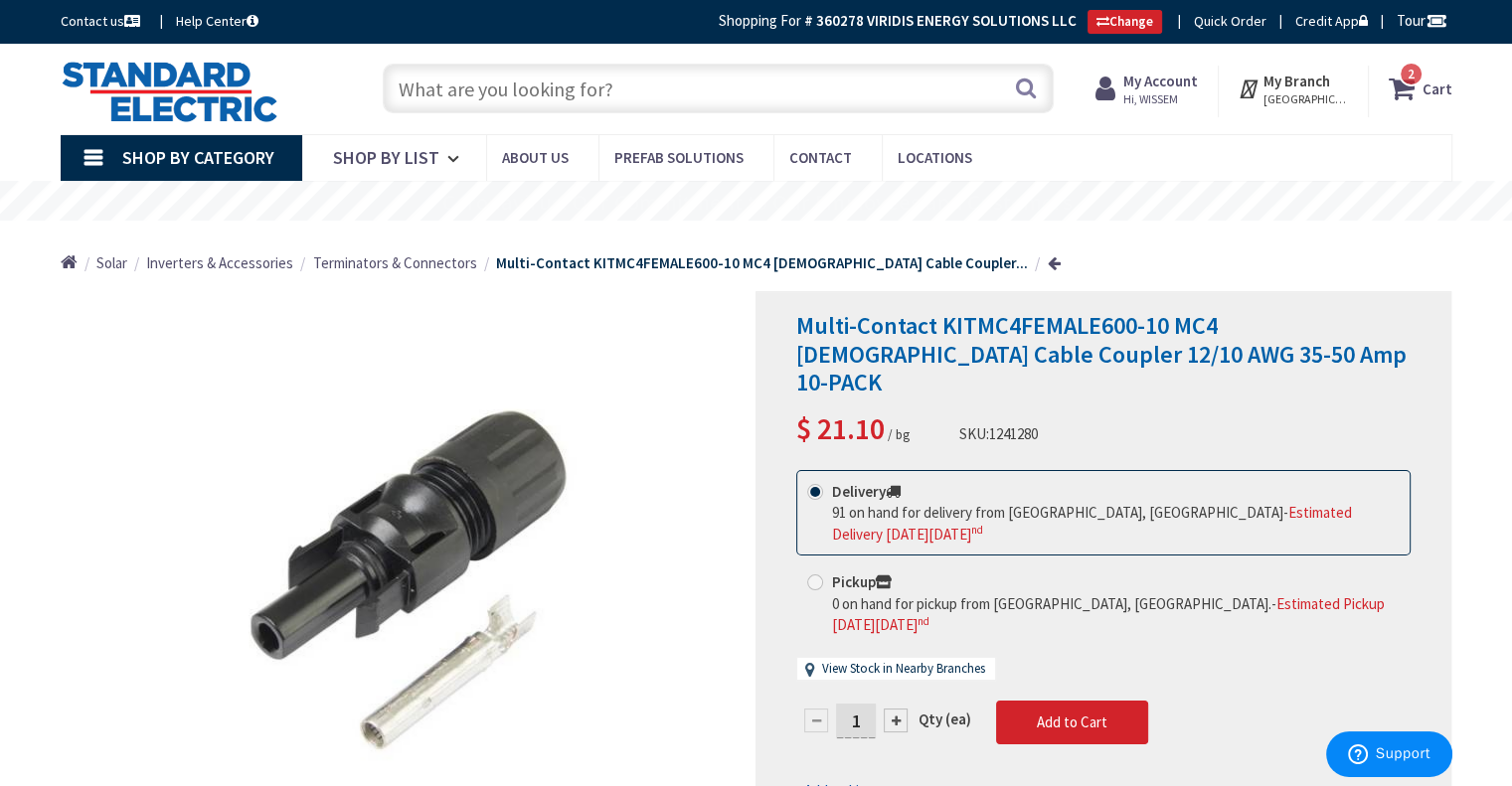 click at bounding box center [718, 88] 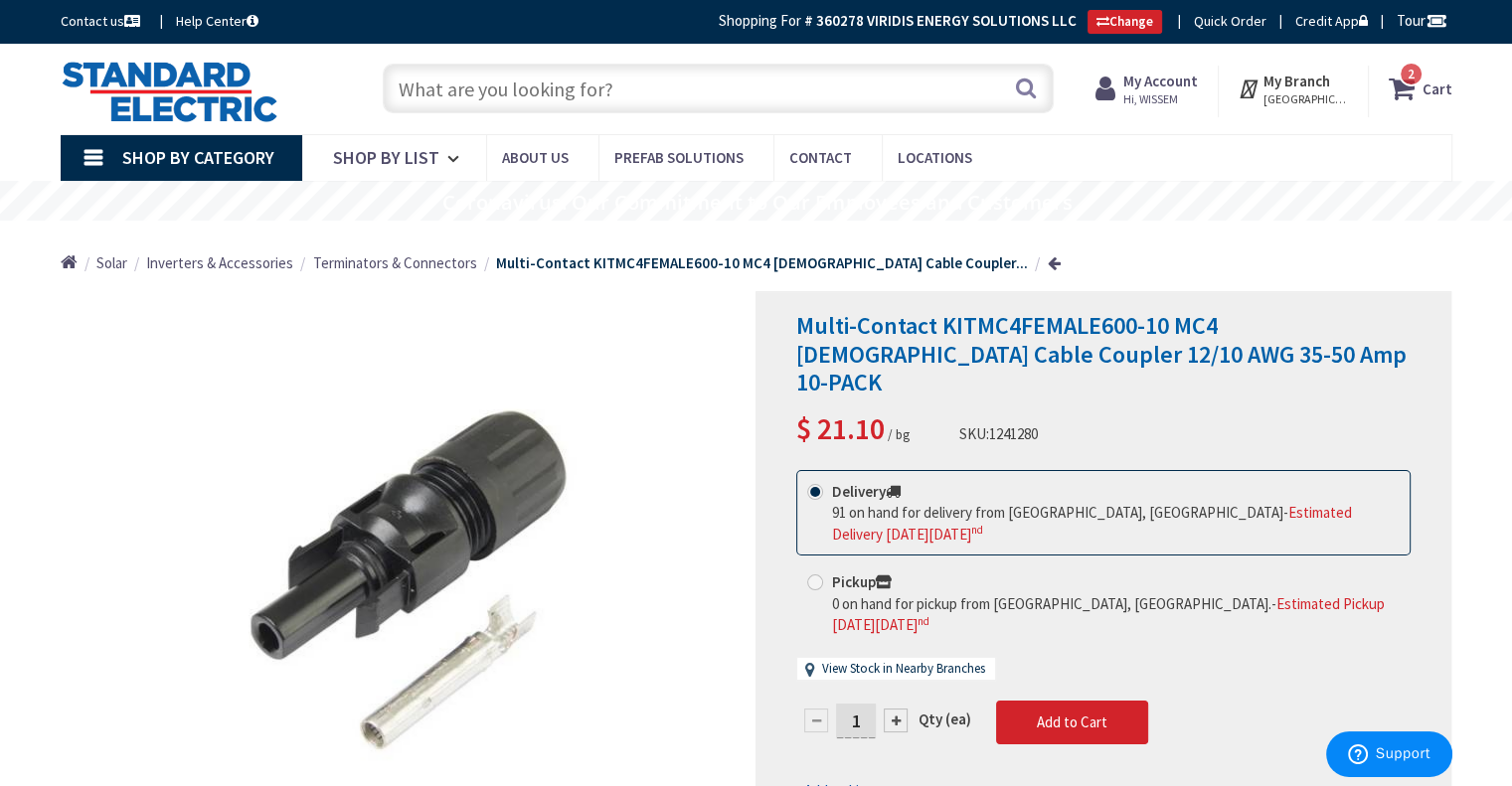 paste on "Conduit Straps" 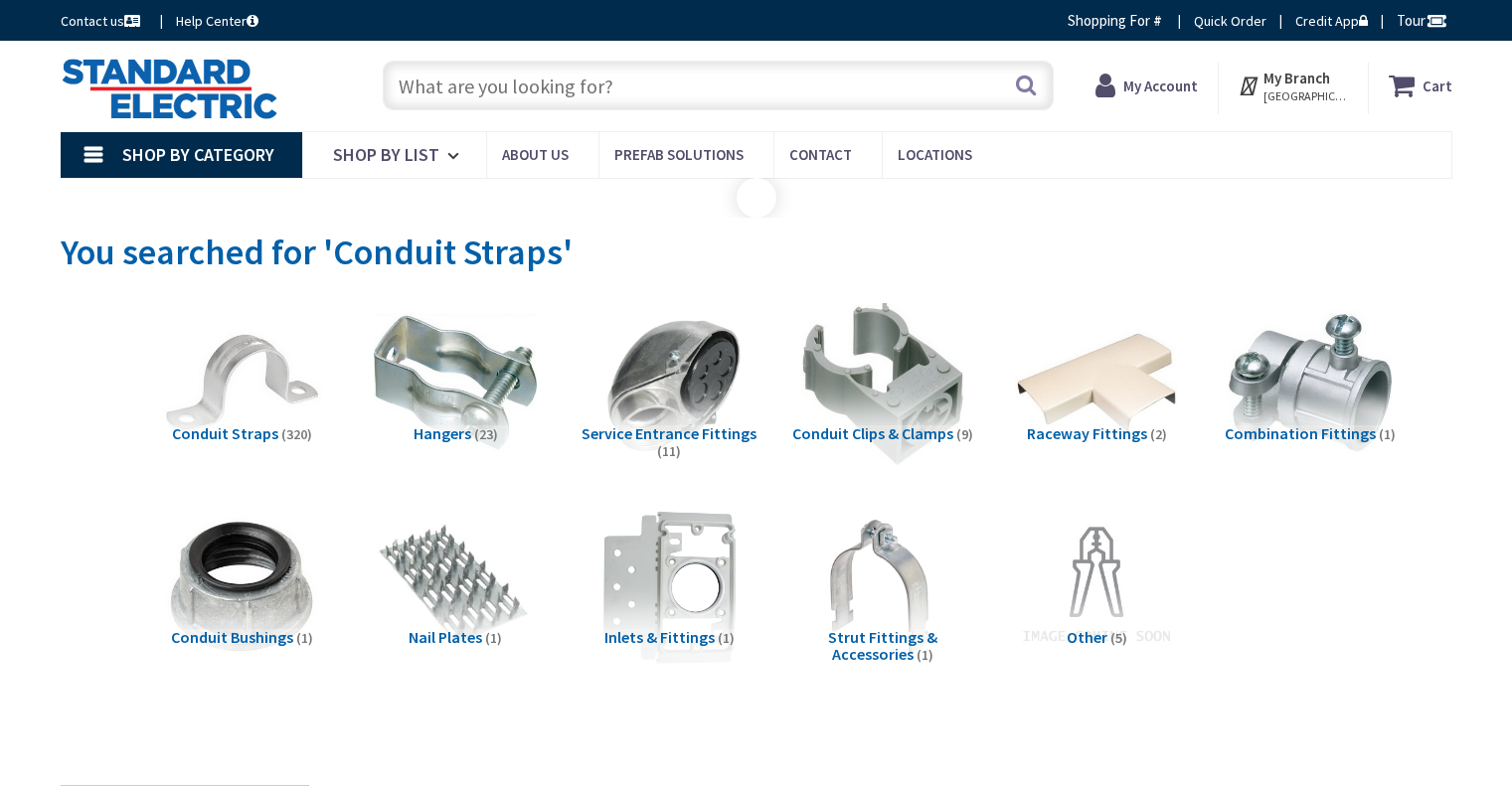 scroll, scrollTop: 0, scrollLeft: 0, axis: both 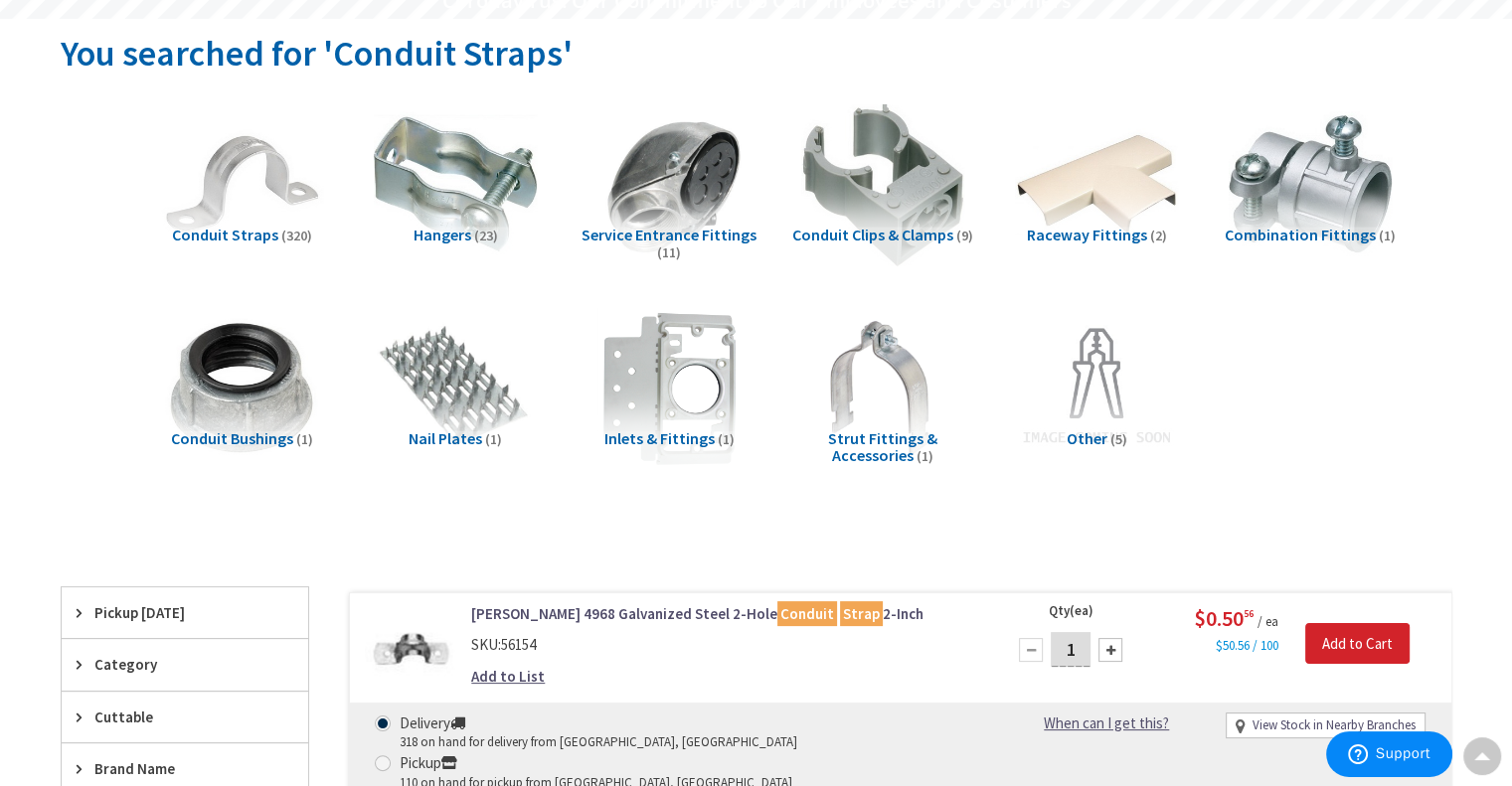 click on "Strut Fittings & Accessories" at bounding box center (883, 447) 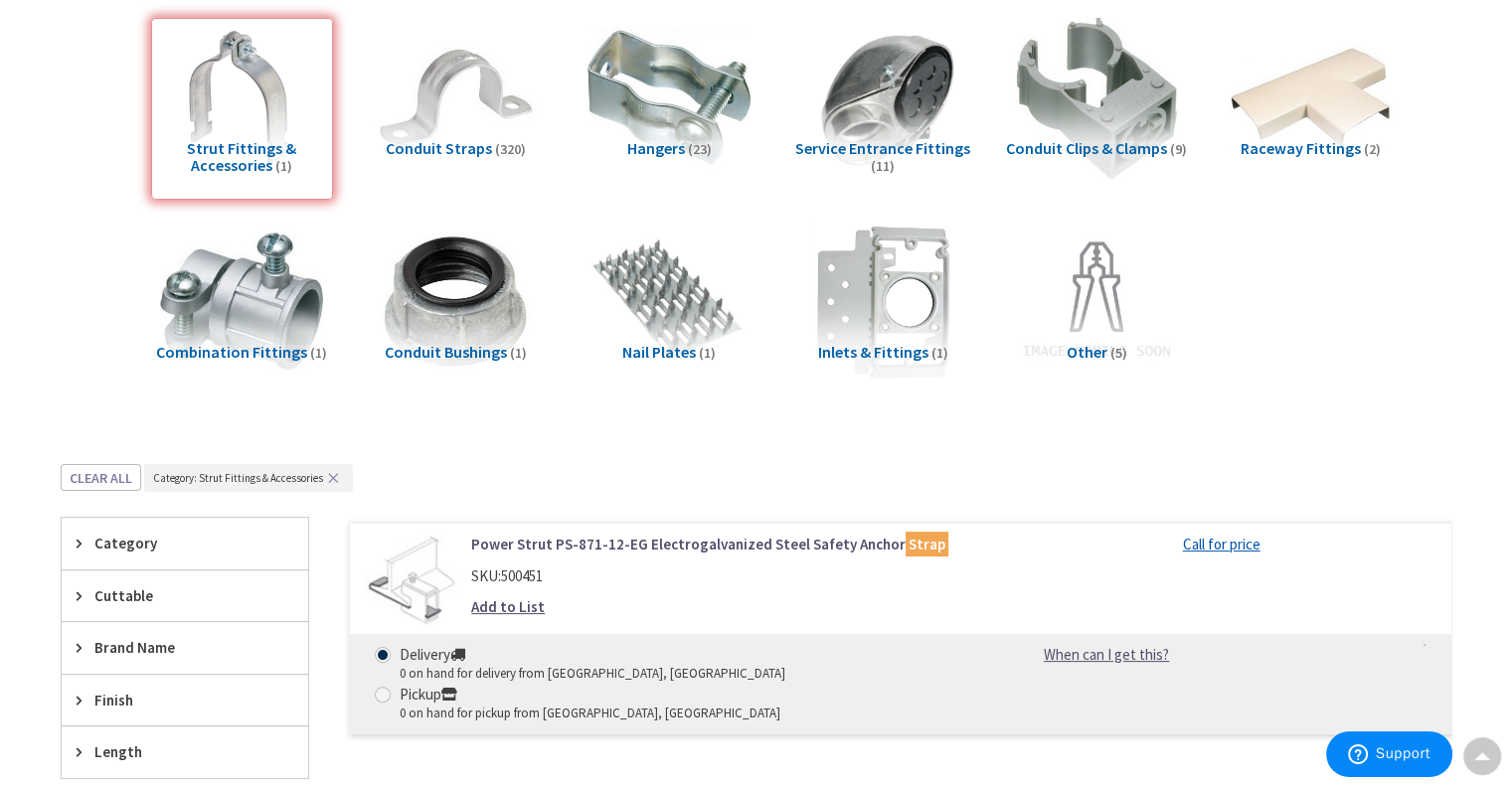 scroll, scrollTop: 254, scrollLeft: 0, axis: vertical 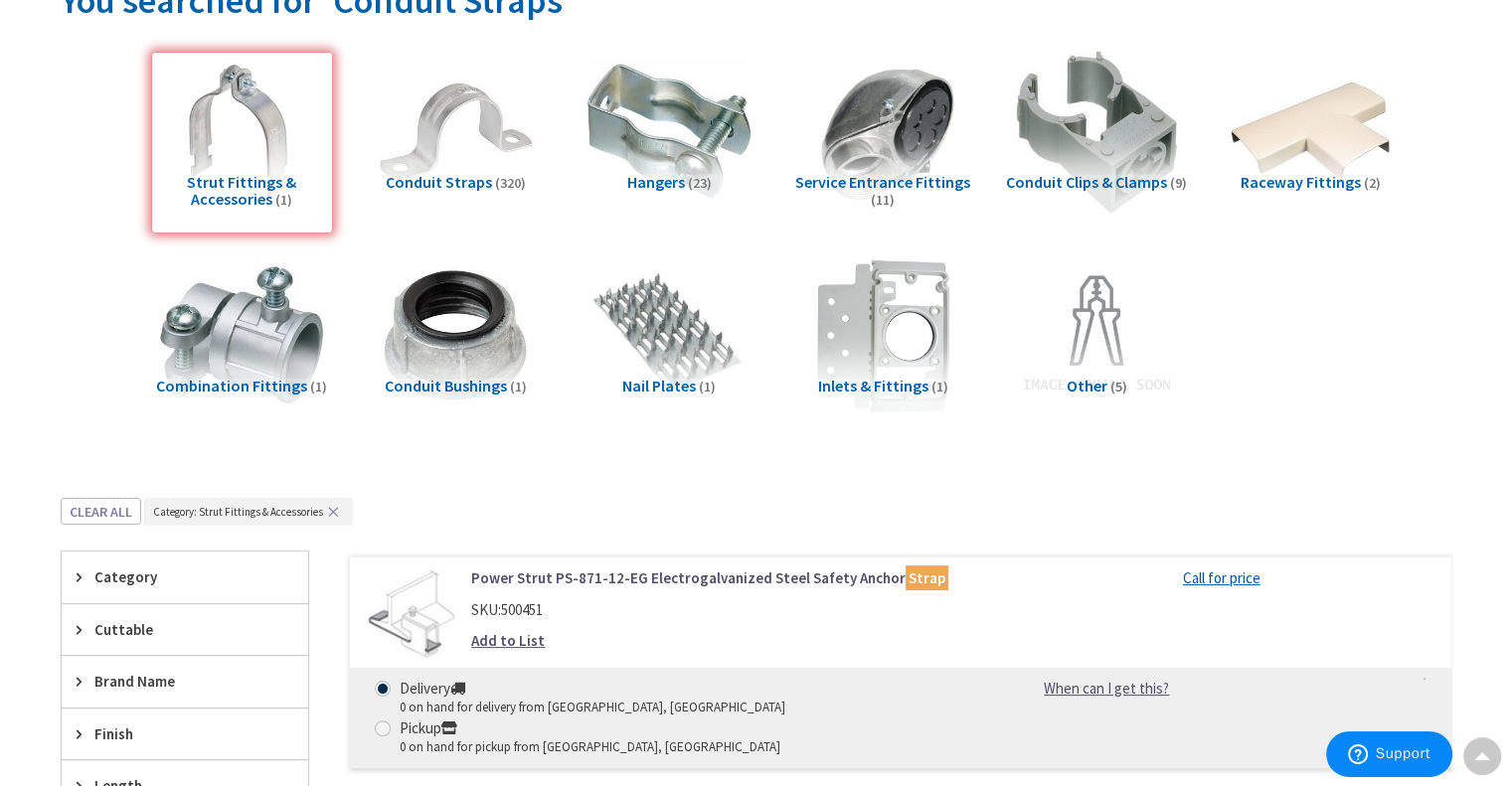 click on "Conduit Straps" at bounding box center (438, 182) 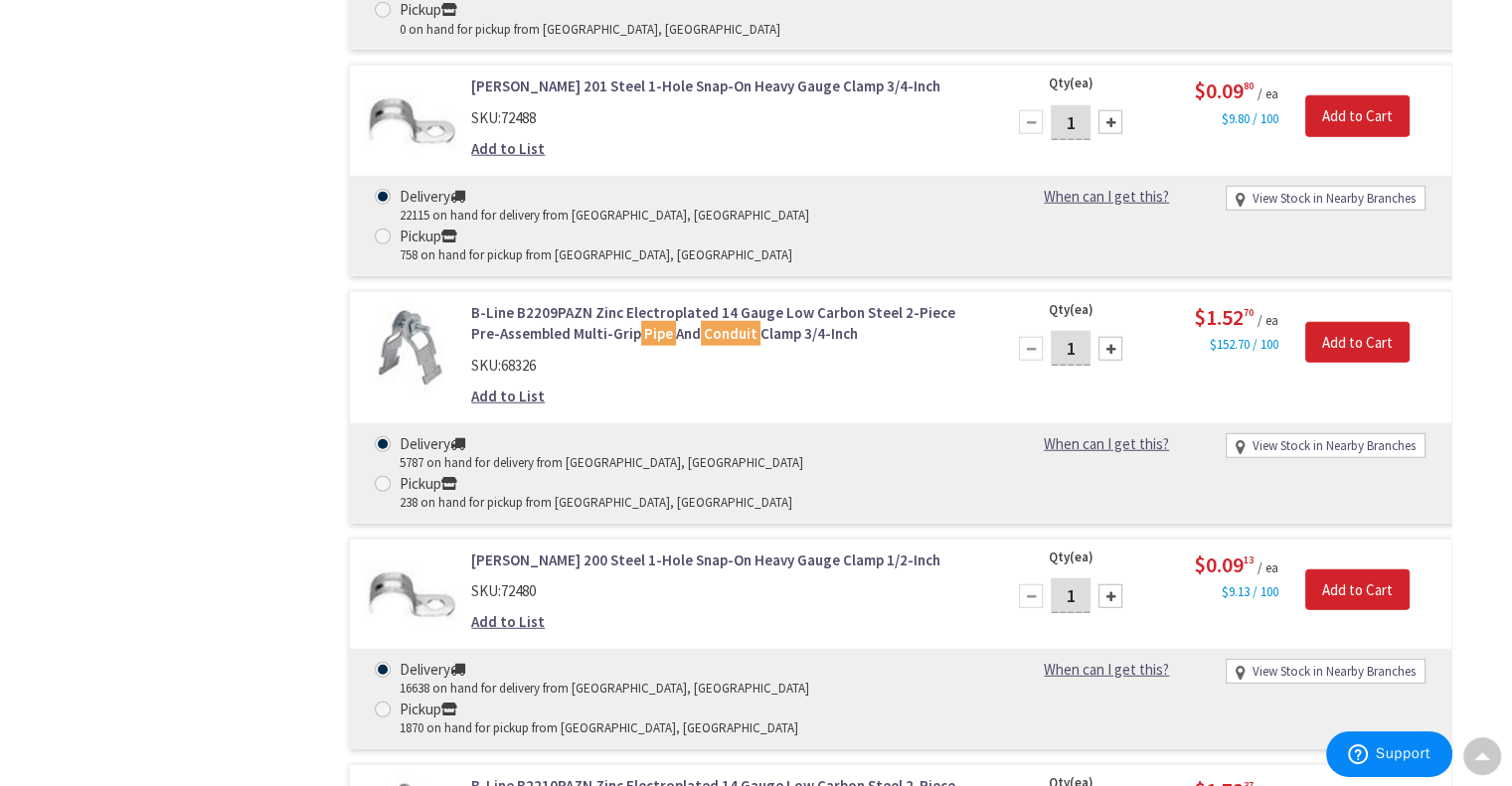 scroll, scrollTop: 5223, scrollLeft: 0, axis: vertical 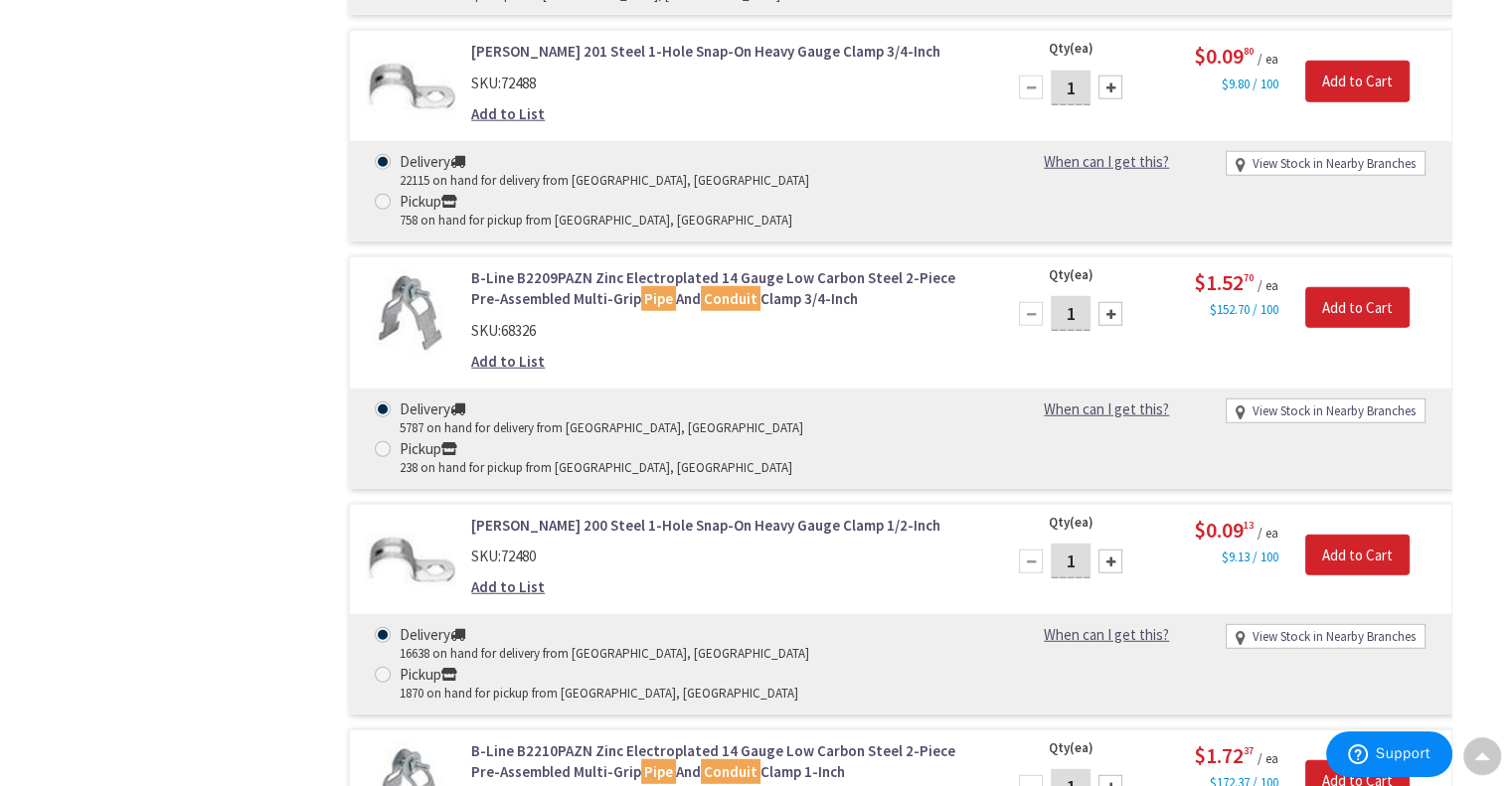 click on "SKU:  68526" at bounding box center (724, 1544) 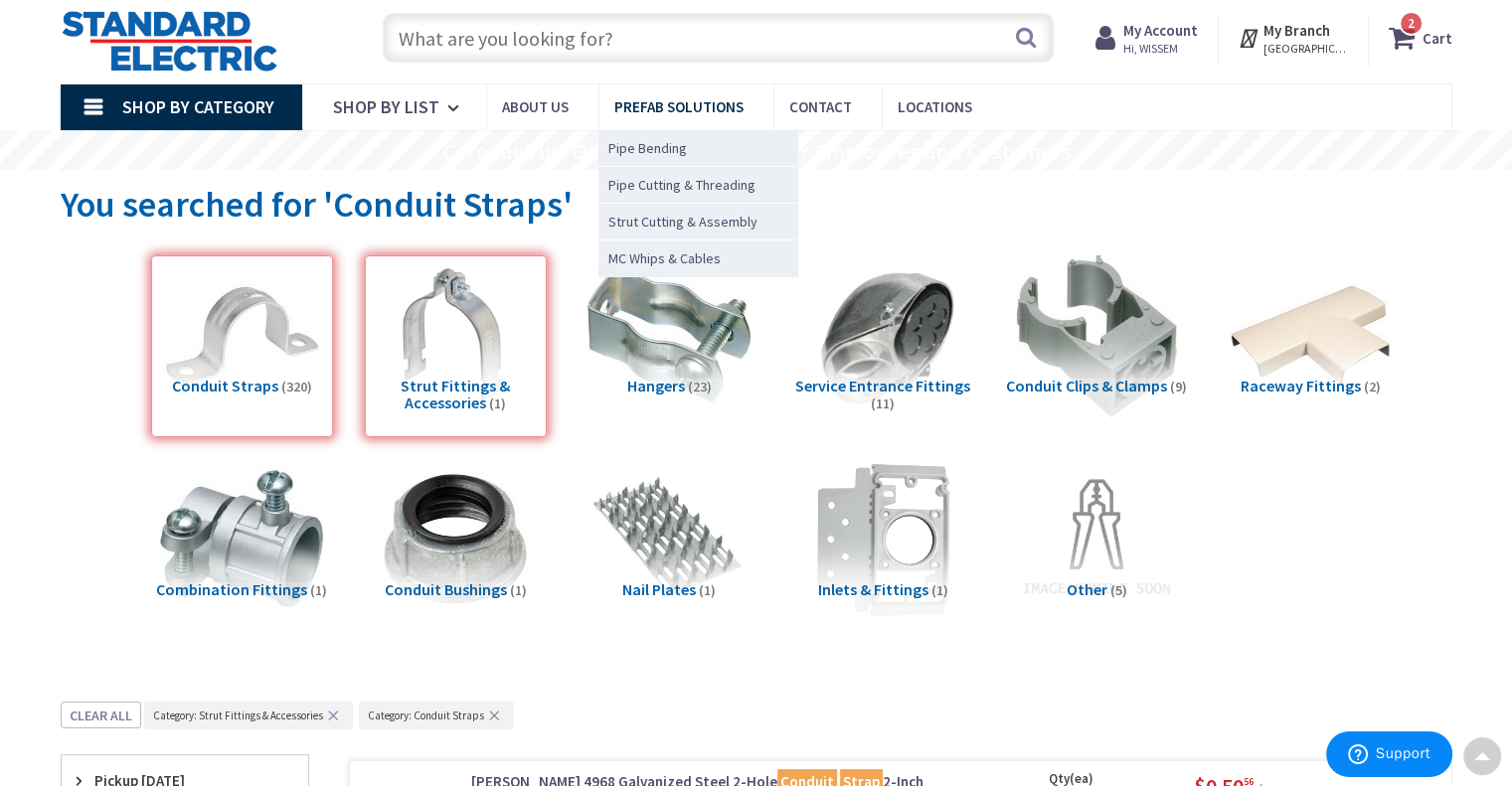 scroll, scrollTop: 0, scrollLeft: 0, axis: both 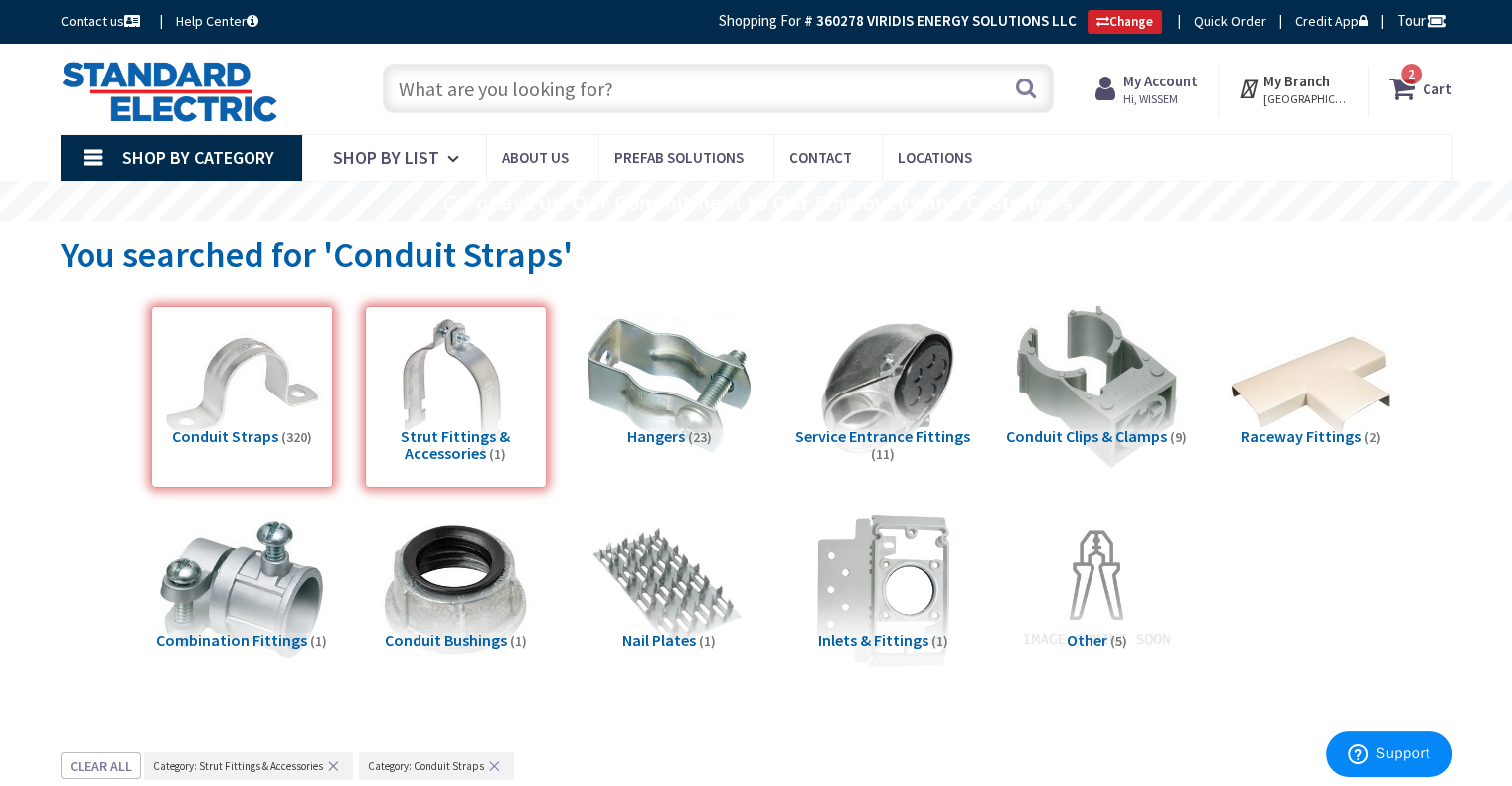 click at bounding box center [718, 88] 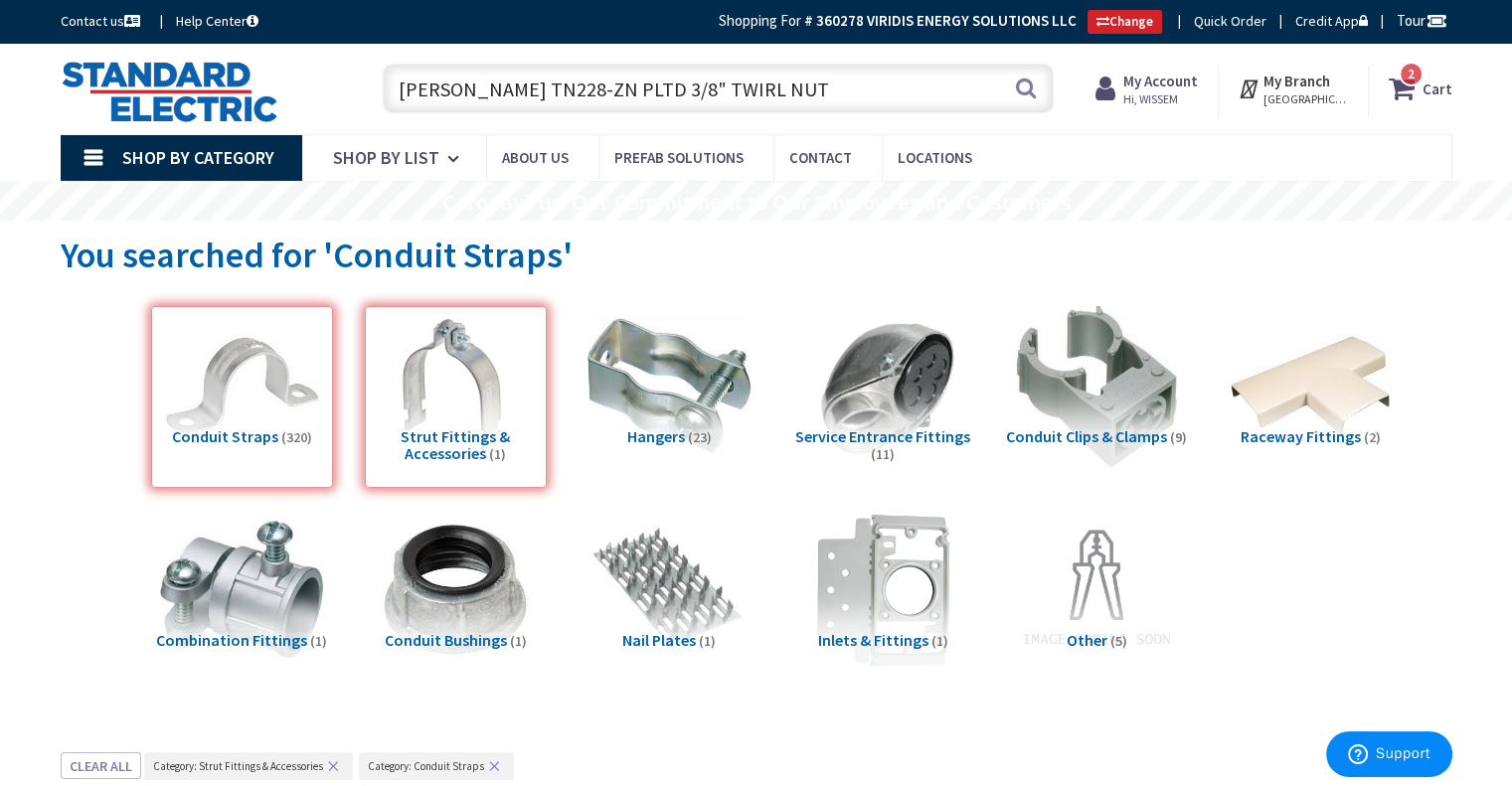 type on "BLINE TN228-ZN PLTD 3/8" TWIRL NUT" 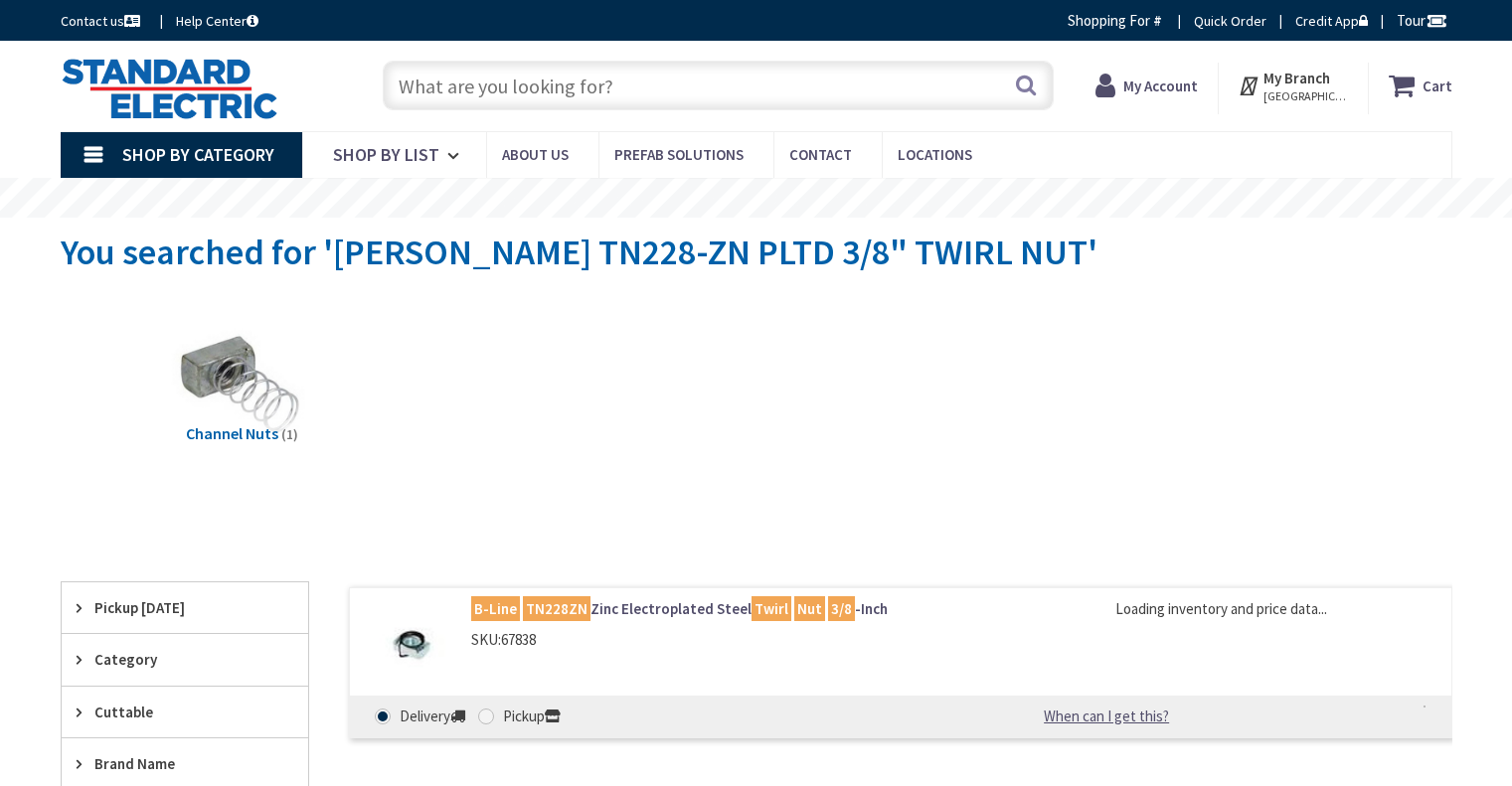 scroll, scrollTop: 0, scrollLeft: 0, axis: both 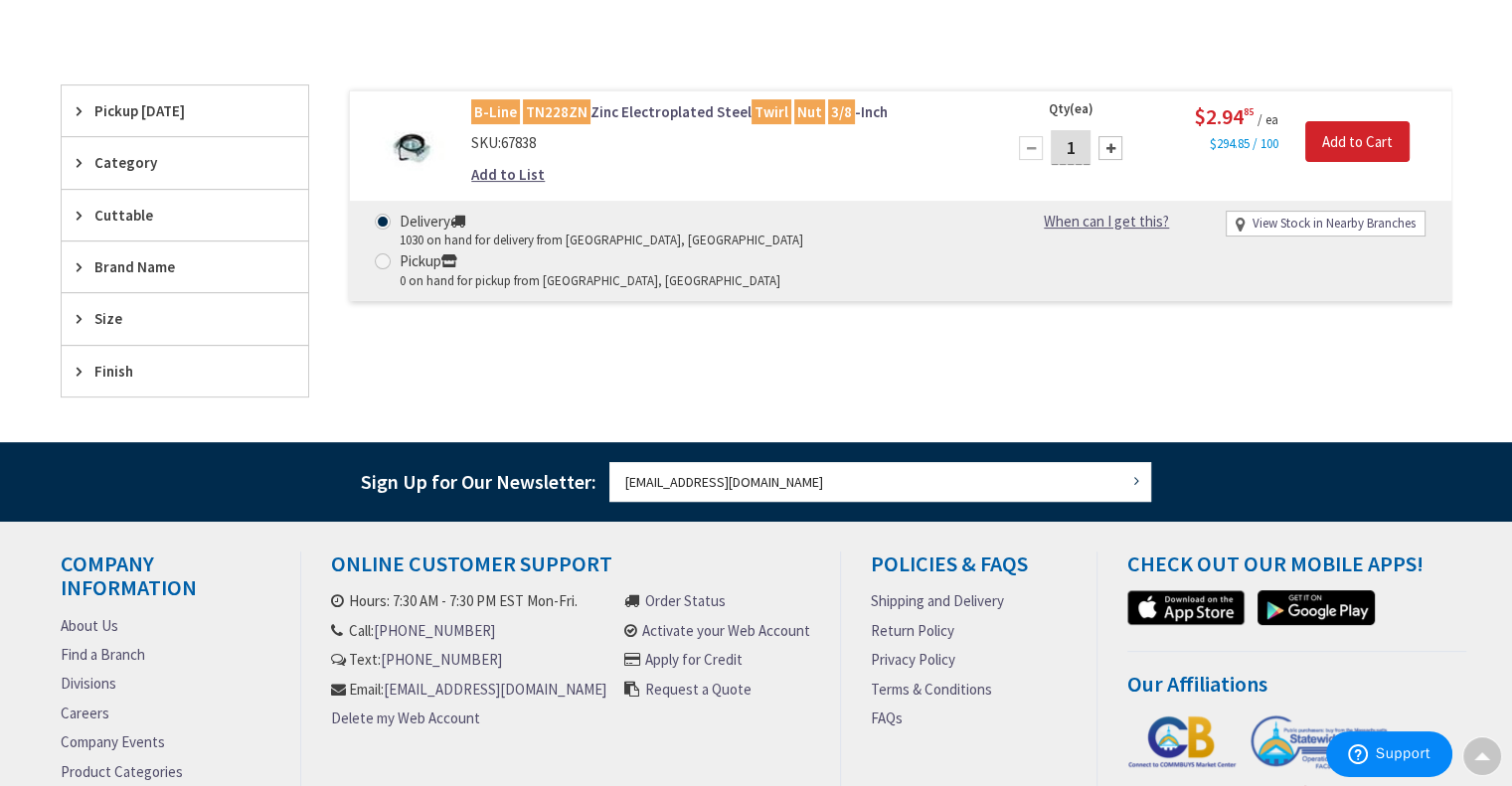 click on "B-Line   TN228ZN  Zinc Electroplated Steel  Twirl   Nut   3/8 -Inch" at bounding box center (724, 111) 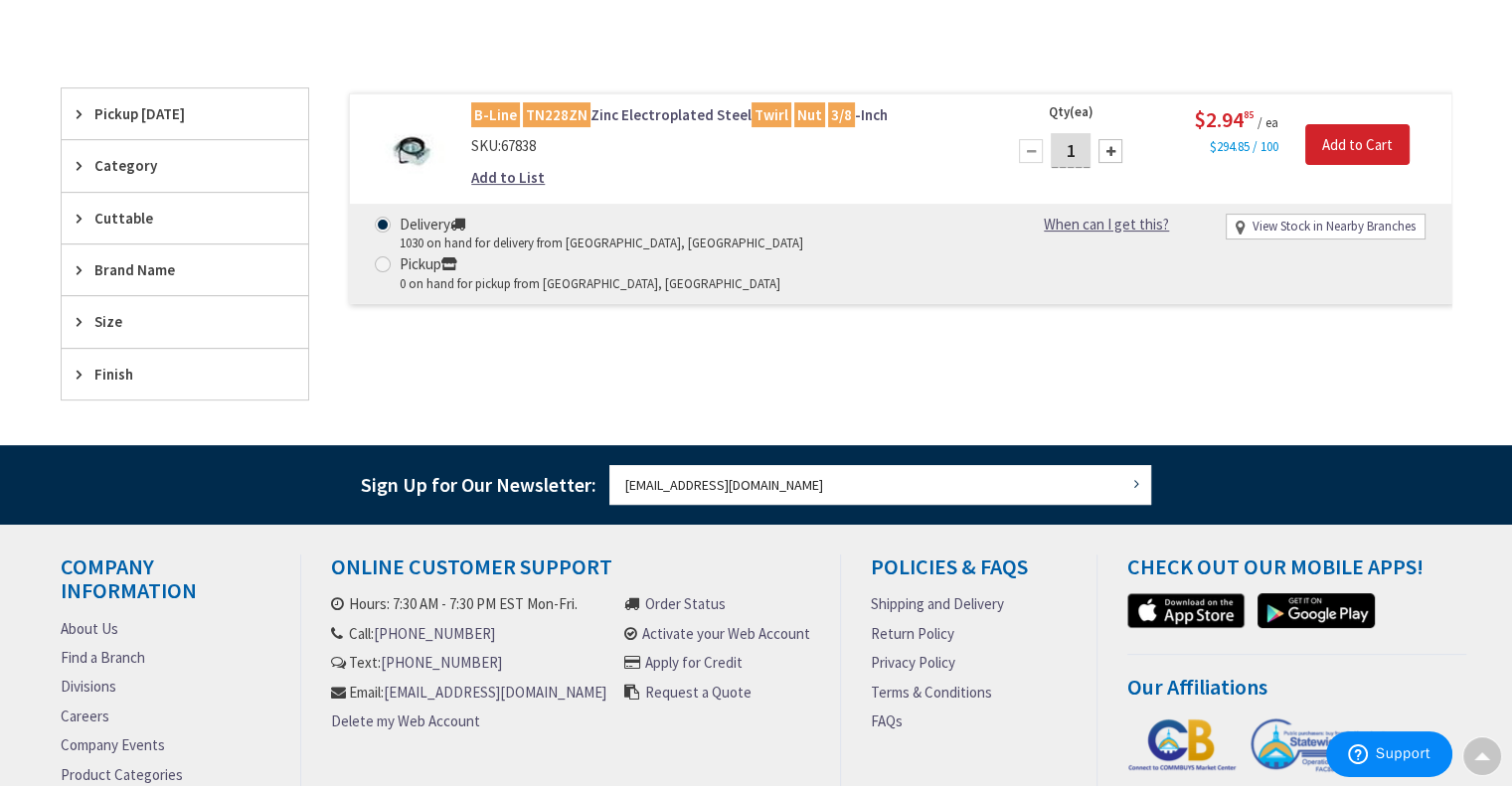 scroll, scrollTop: 499, scrollLeft: 0, axis: vertical 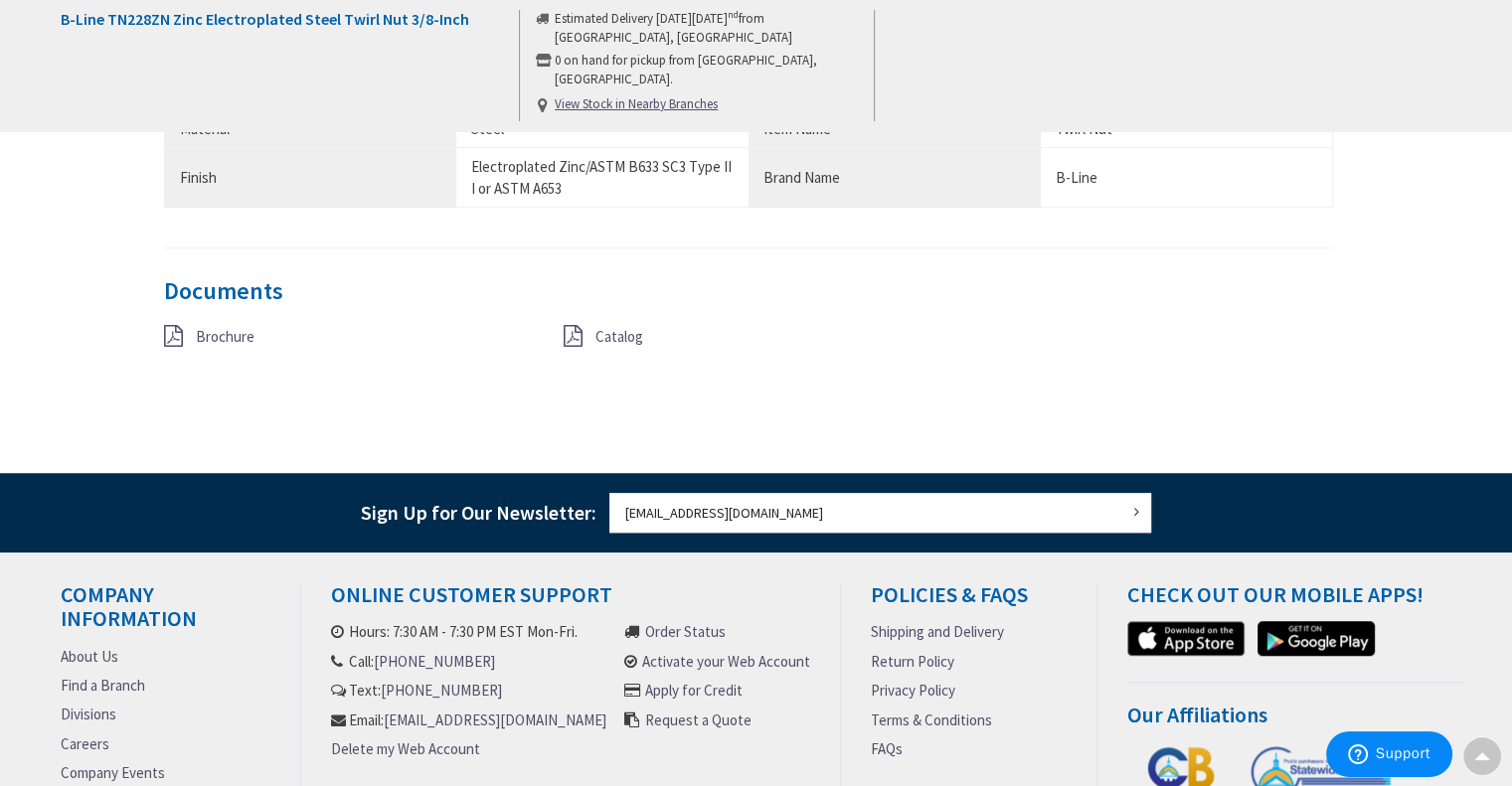 click on "Brochure" at bounding box center [225, 336] 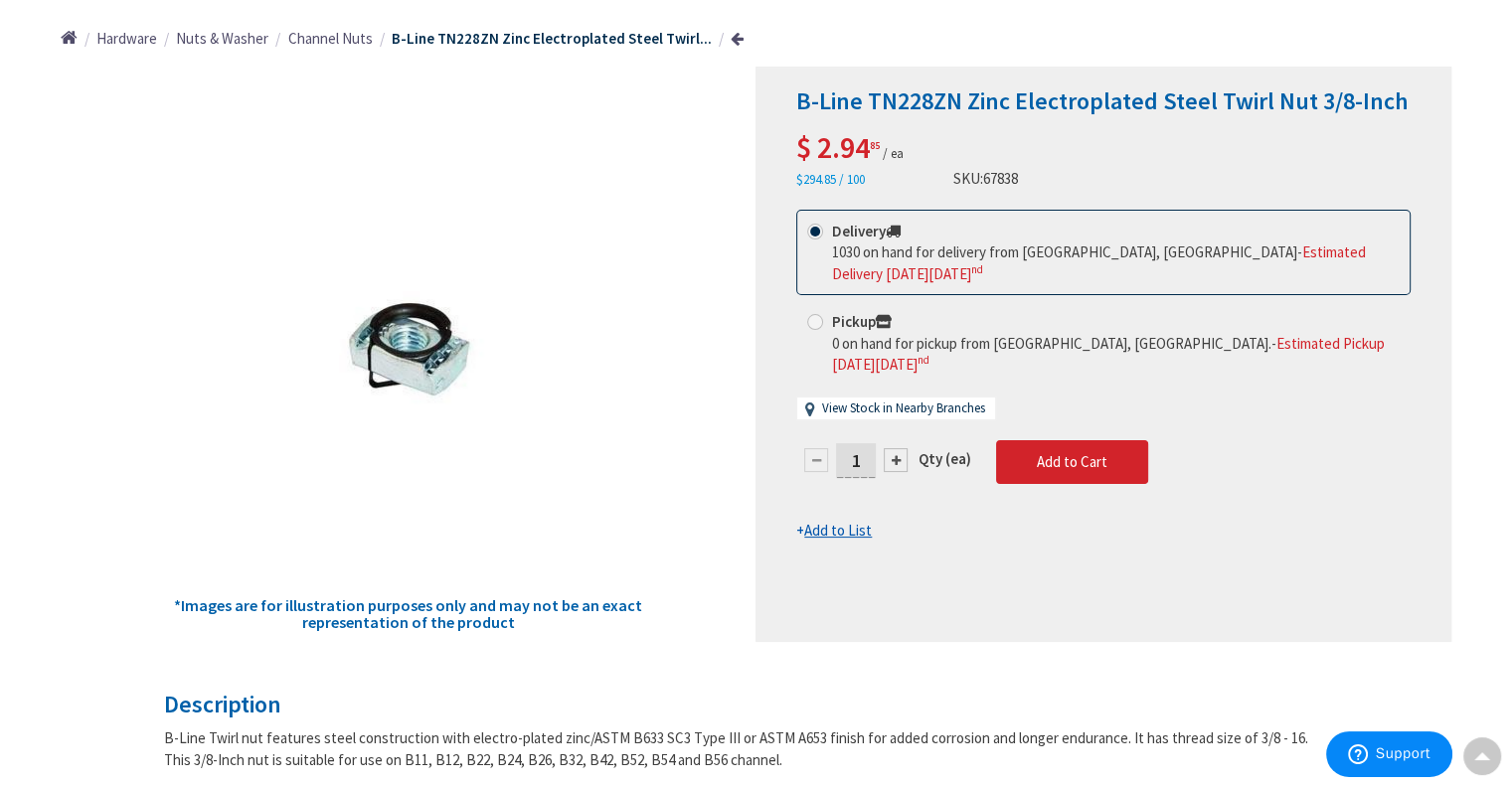 scroll, scrollTop: 0, scrollLeft: 0, axis: both 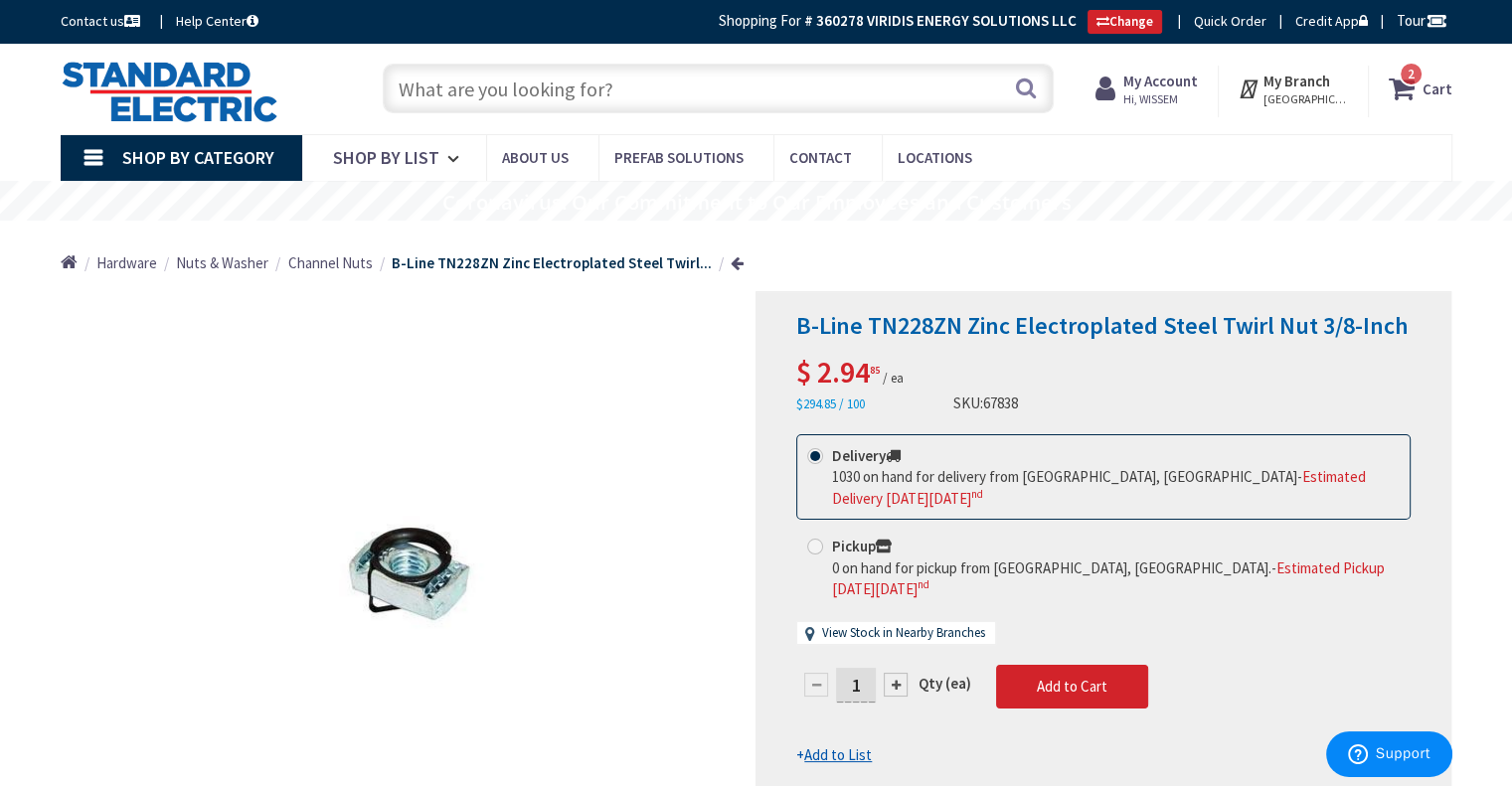 click at bounding box center (718, 88) 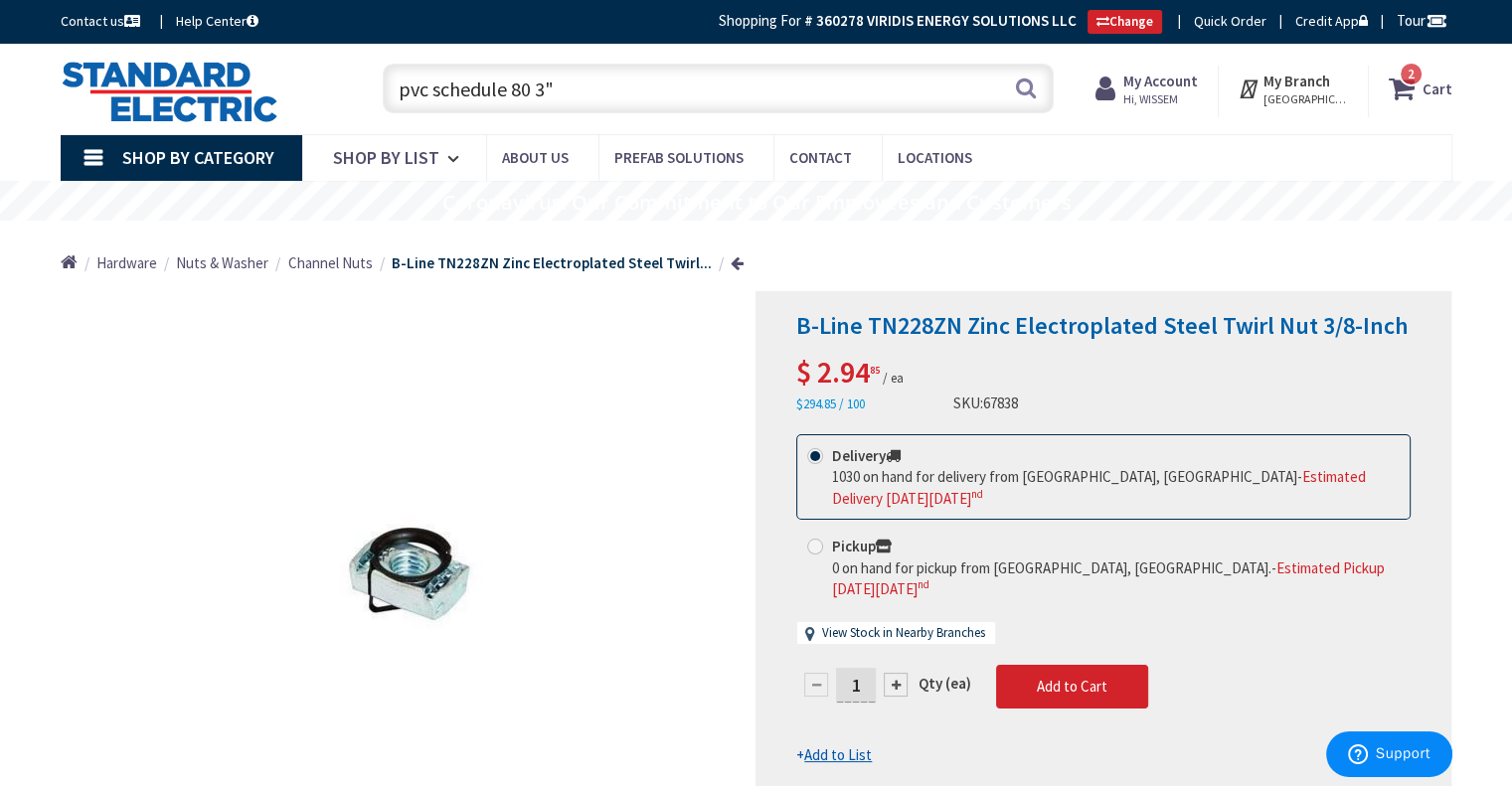 type on "pvc schedule 80 3"" 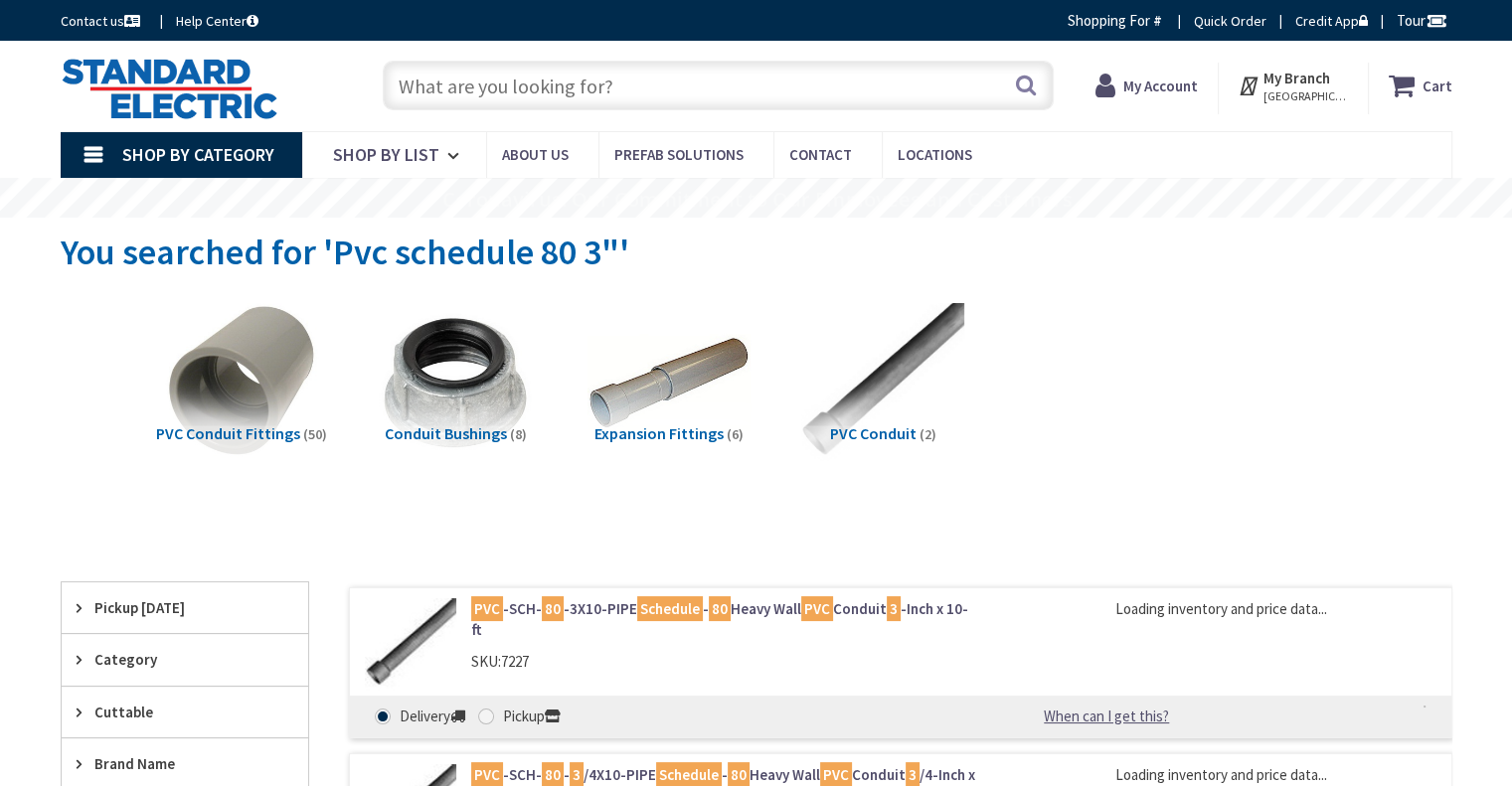scroll, scrollTop: 99, scrollLeft: 0, axis: vertical 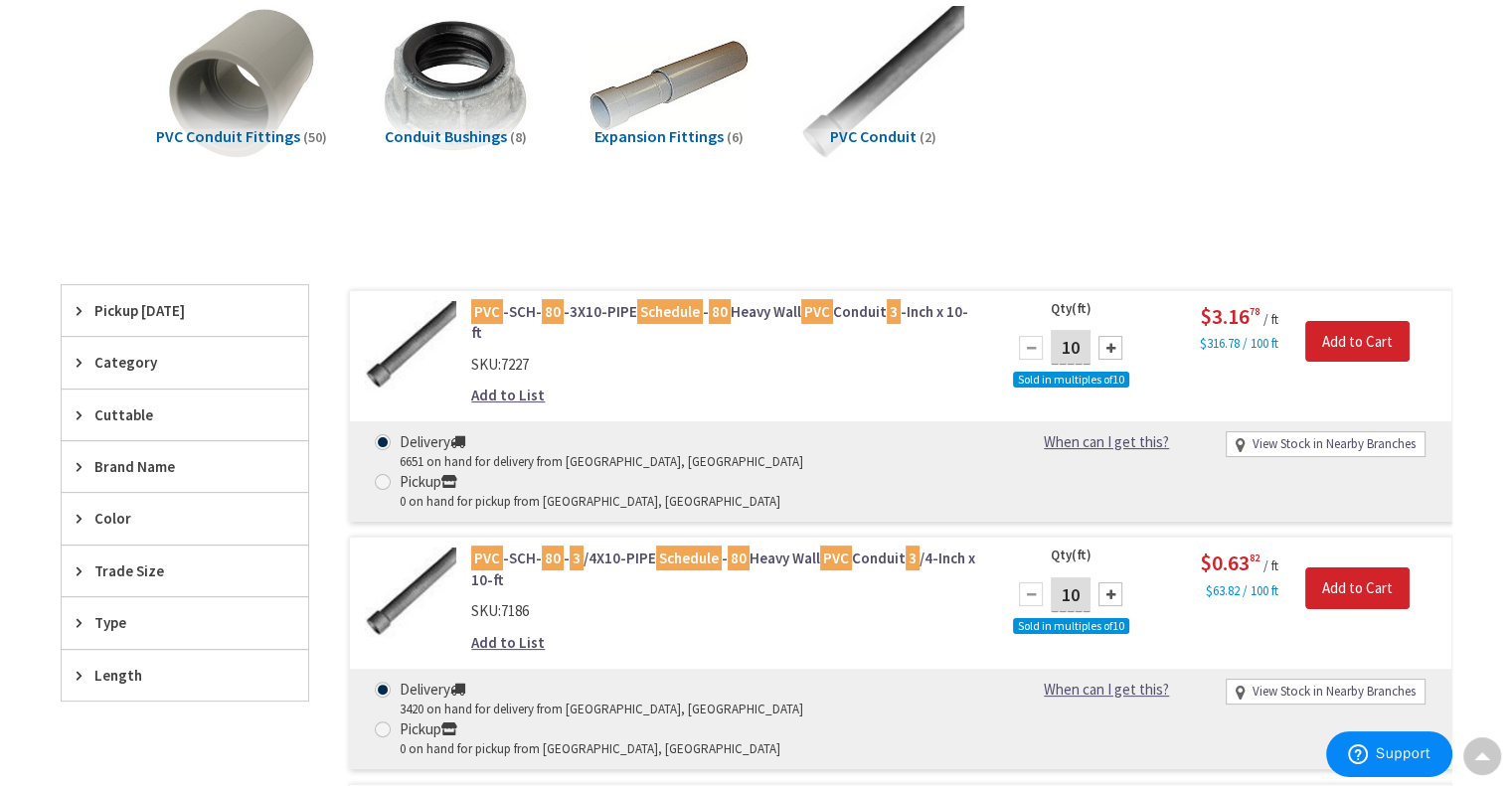 click on "PVC -SCH- 80 -3X10-PIPE  Schedule - 80  Heavy Wall  PVC  Conduit  3 -Inch x 10-ft" at bounding box center (724, 322) 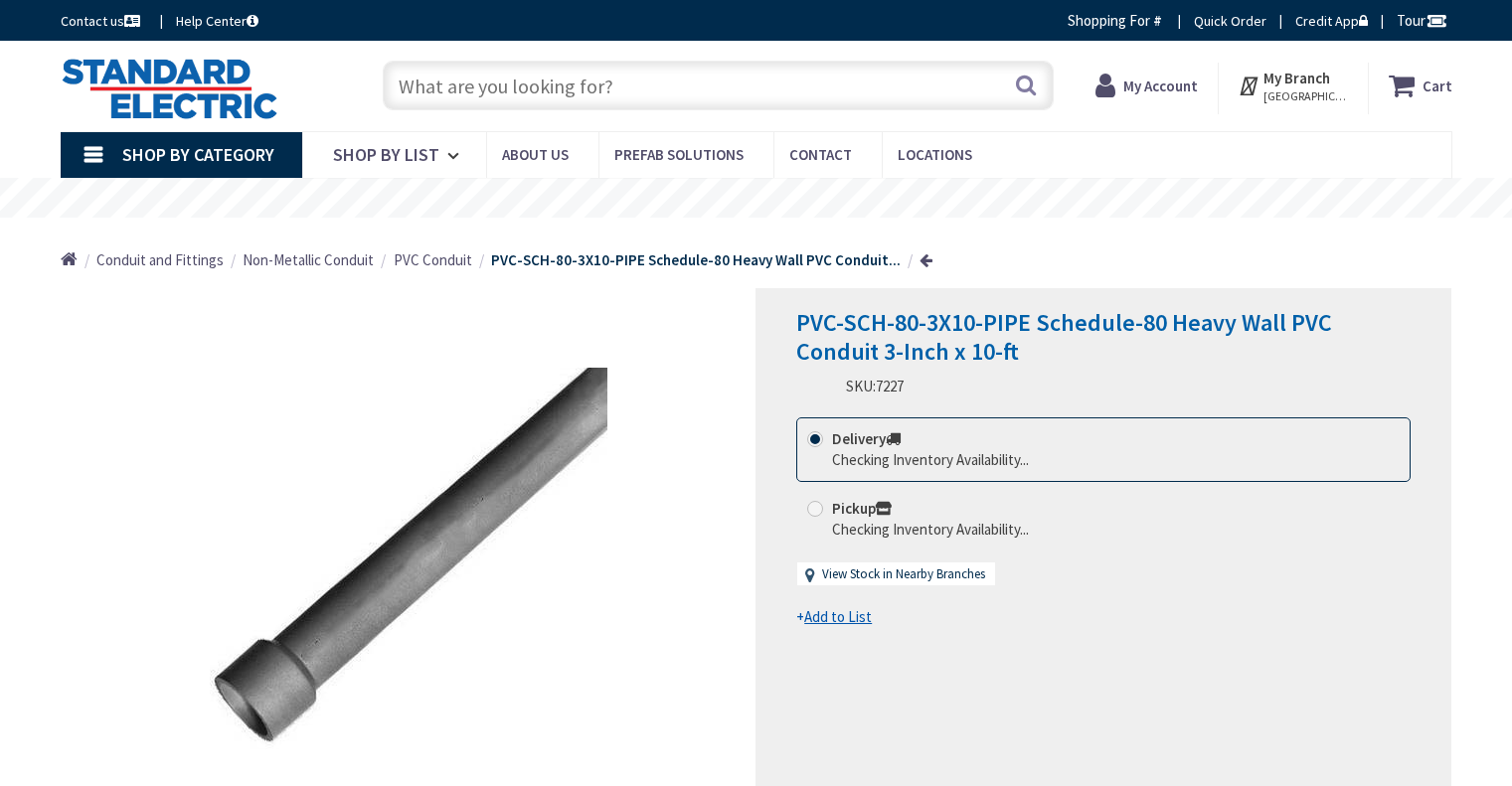 scroll, scrollTop: 0, scrollLeft: 0, axis: both 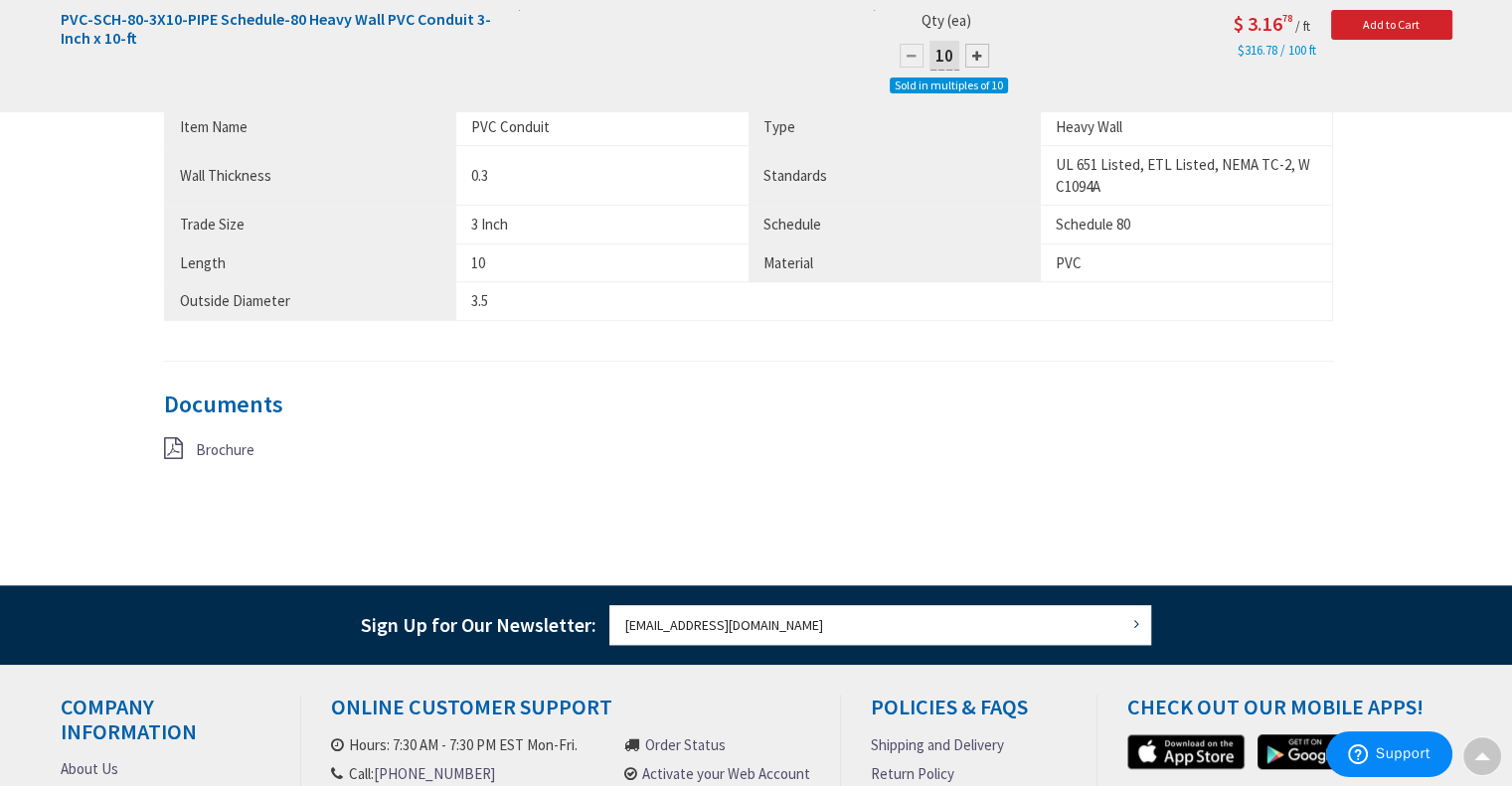 click on "Brochure" at bounding box center [225, 449] 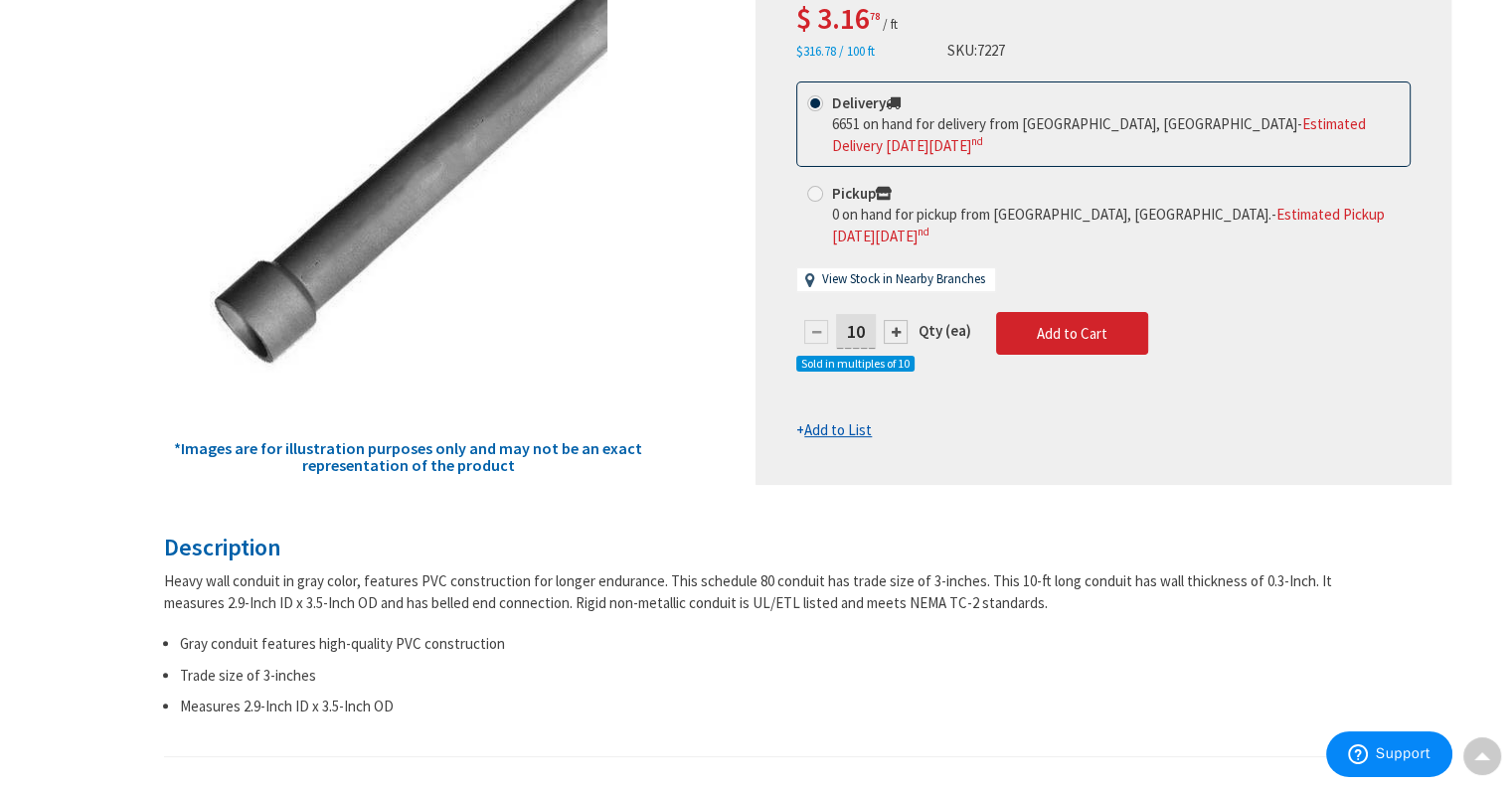 scroll, scrollTop: 0, scrollLeft: 0, axis: both 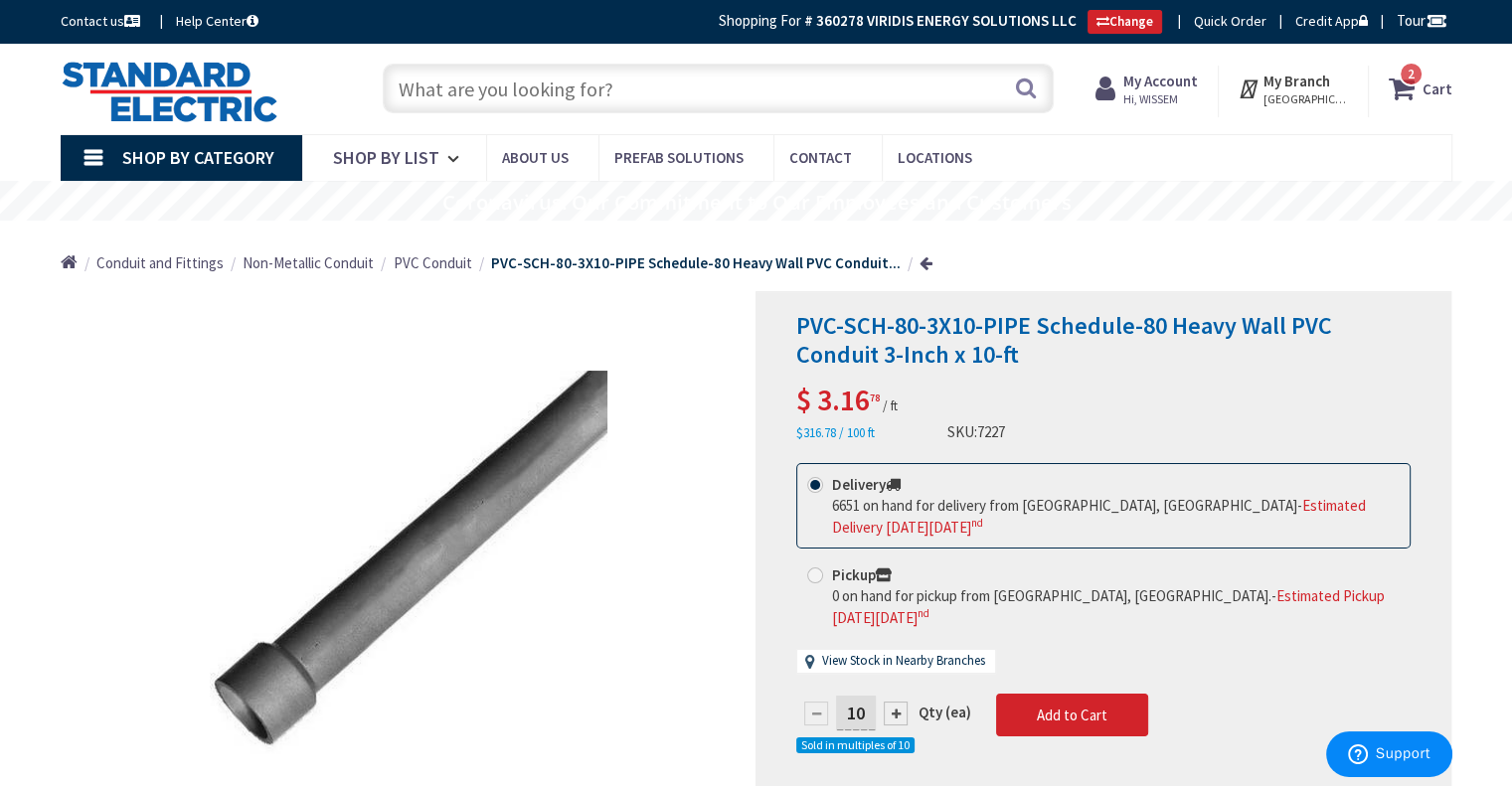 click at bounding box center [718, 88] 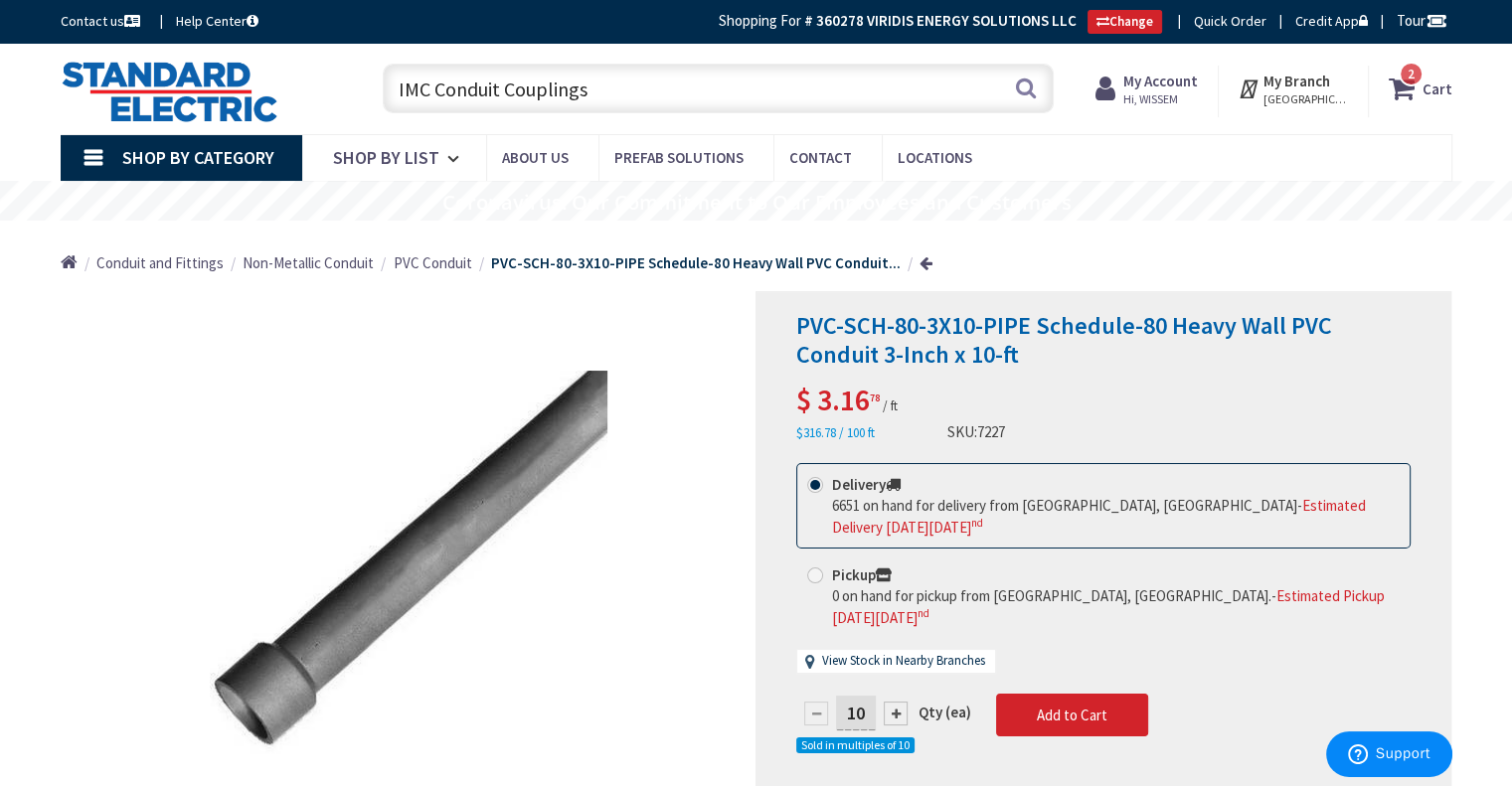 type on "IMC Conduit Couplings" 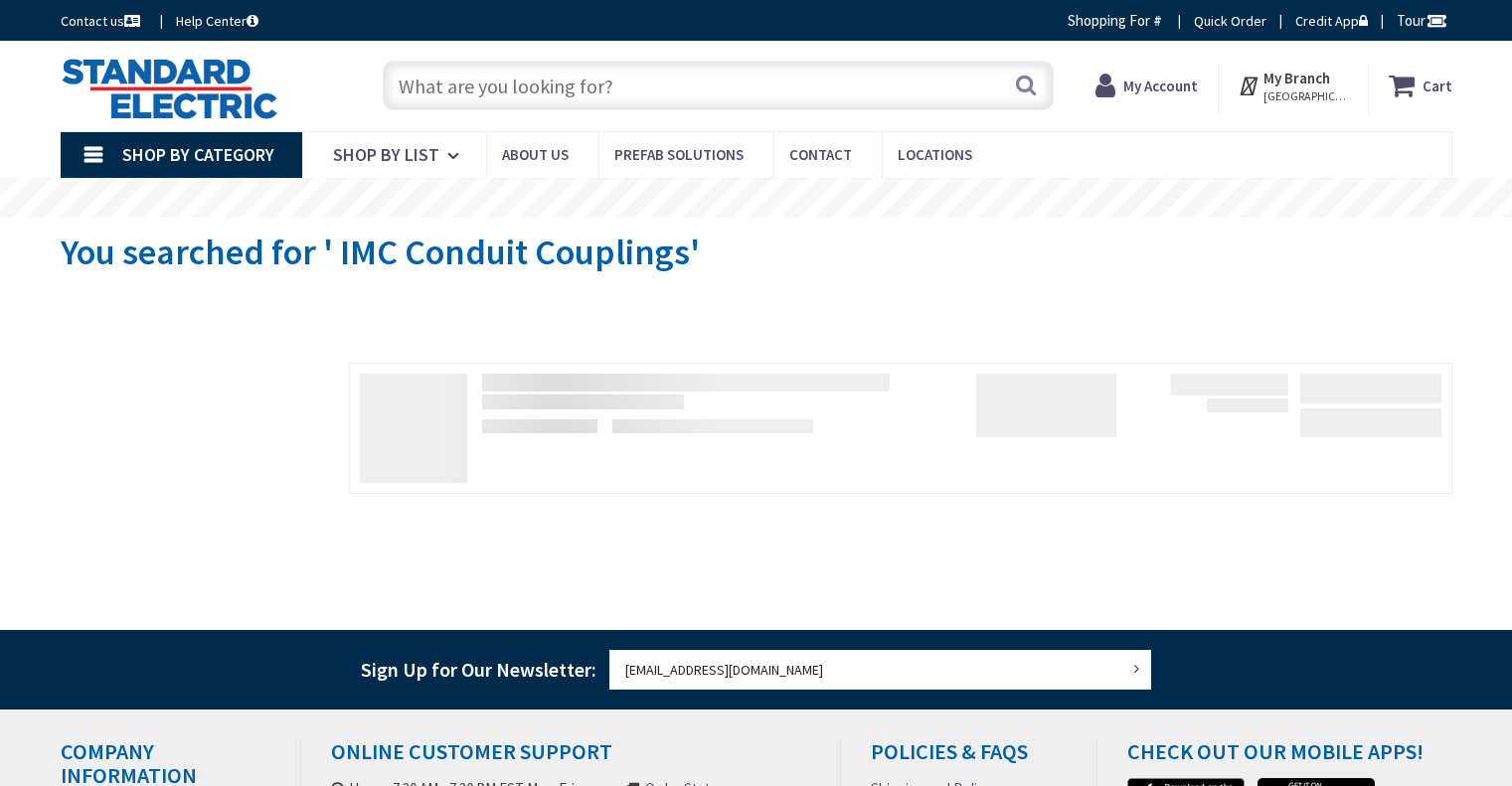 scroll, scrollTop: 0, scrollLeft: 0, axis: both 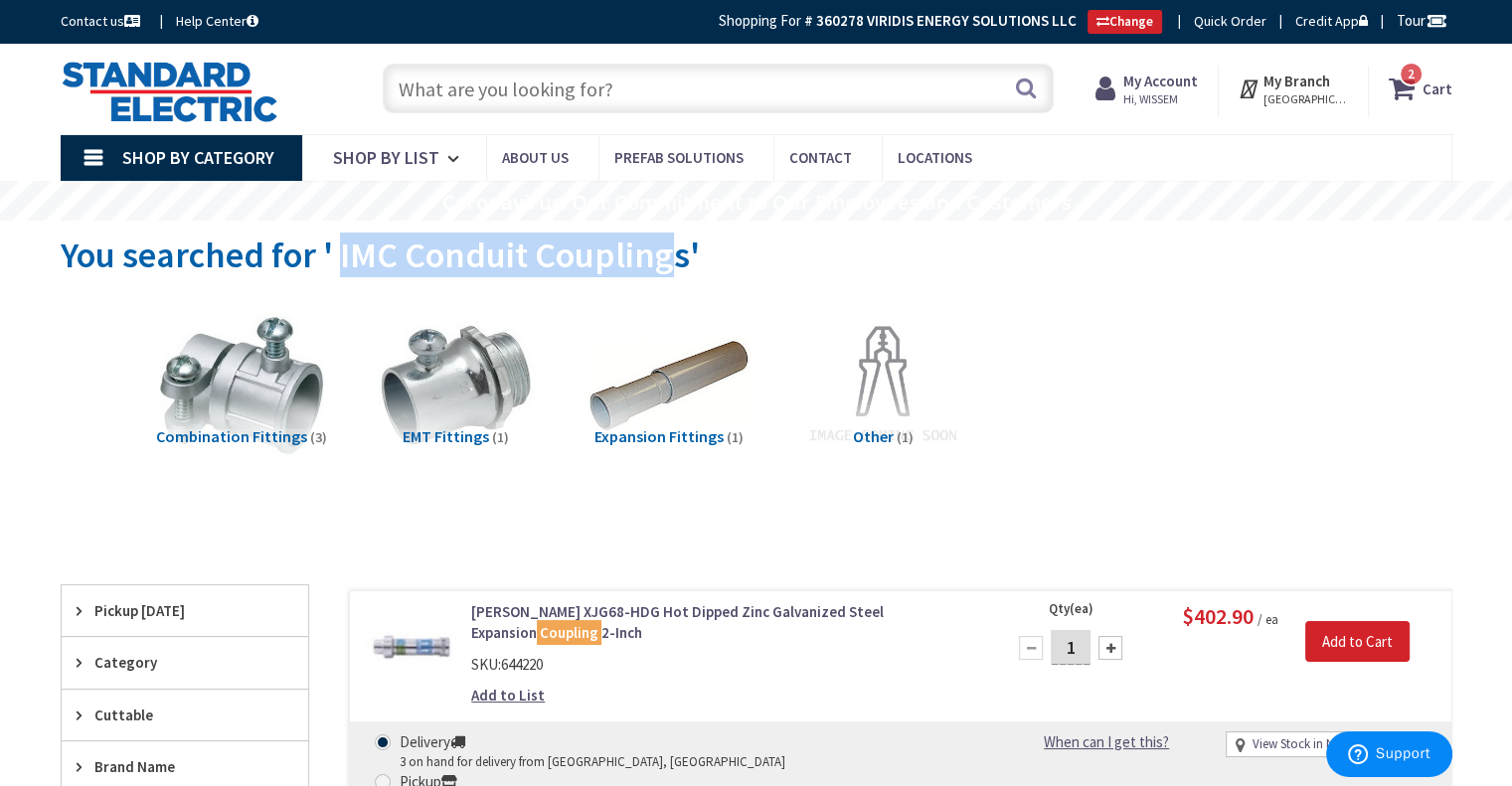 drag, startPoint x: 335, startPoint y: 249, endPoint x: 677, endPoint y: 273, distance: 342.84107 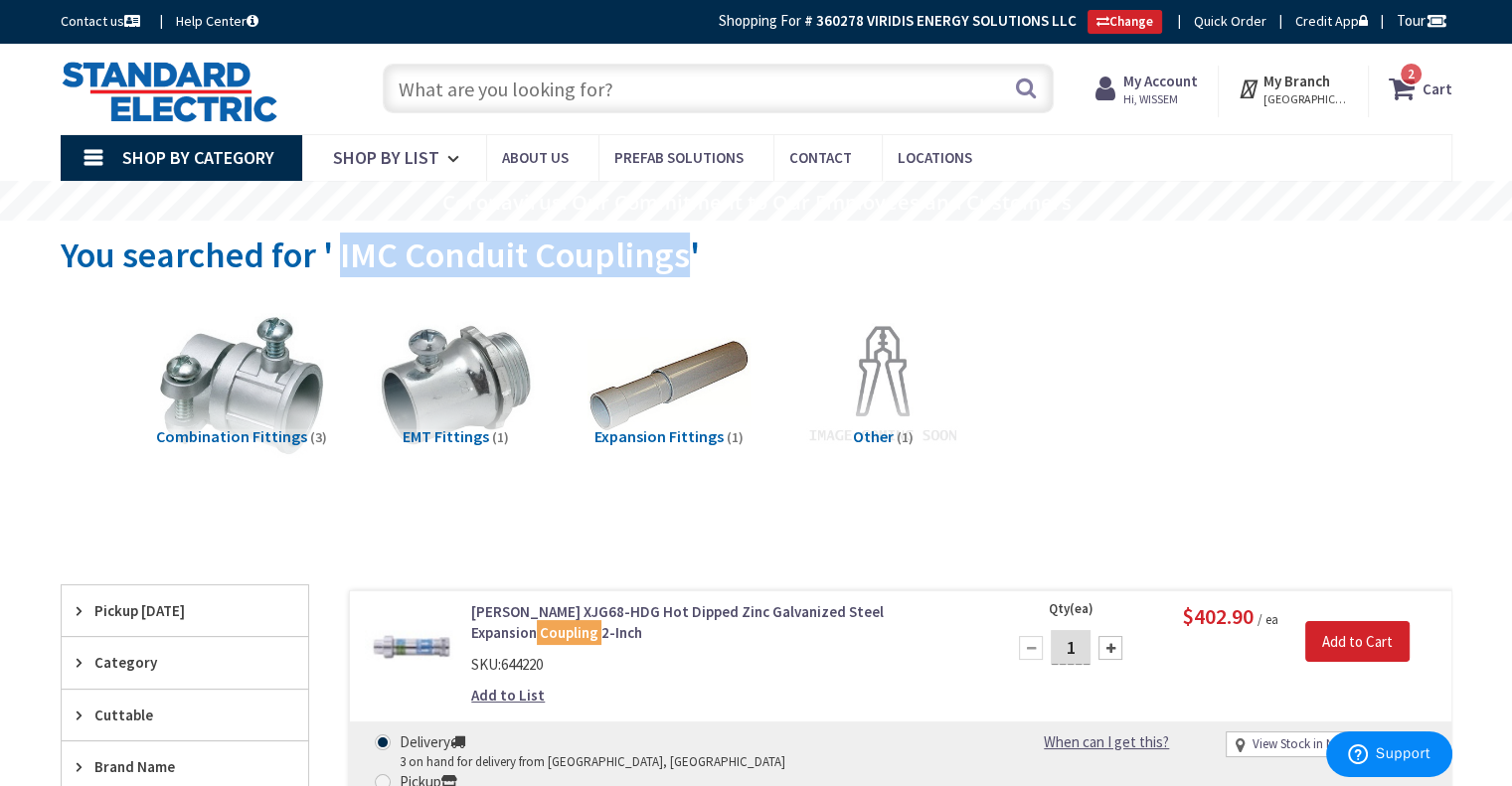 drag, startPoint x: 679, startPoint y: 259, endPoint x: 335, endPoint y: 257, distance: 344.00581 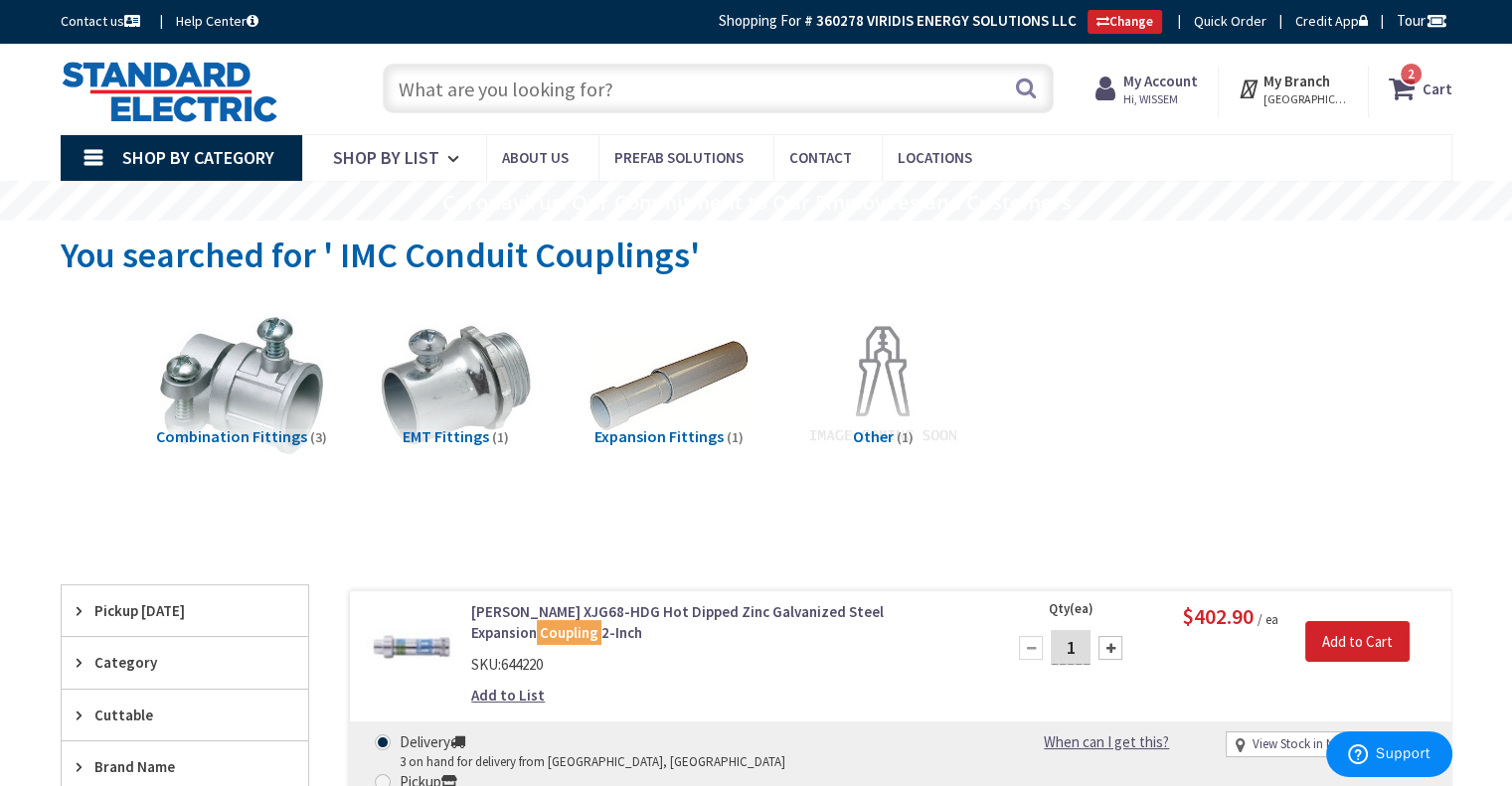 click at bounding box center (718, 88) 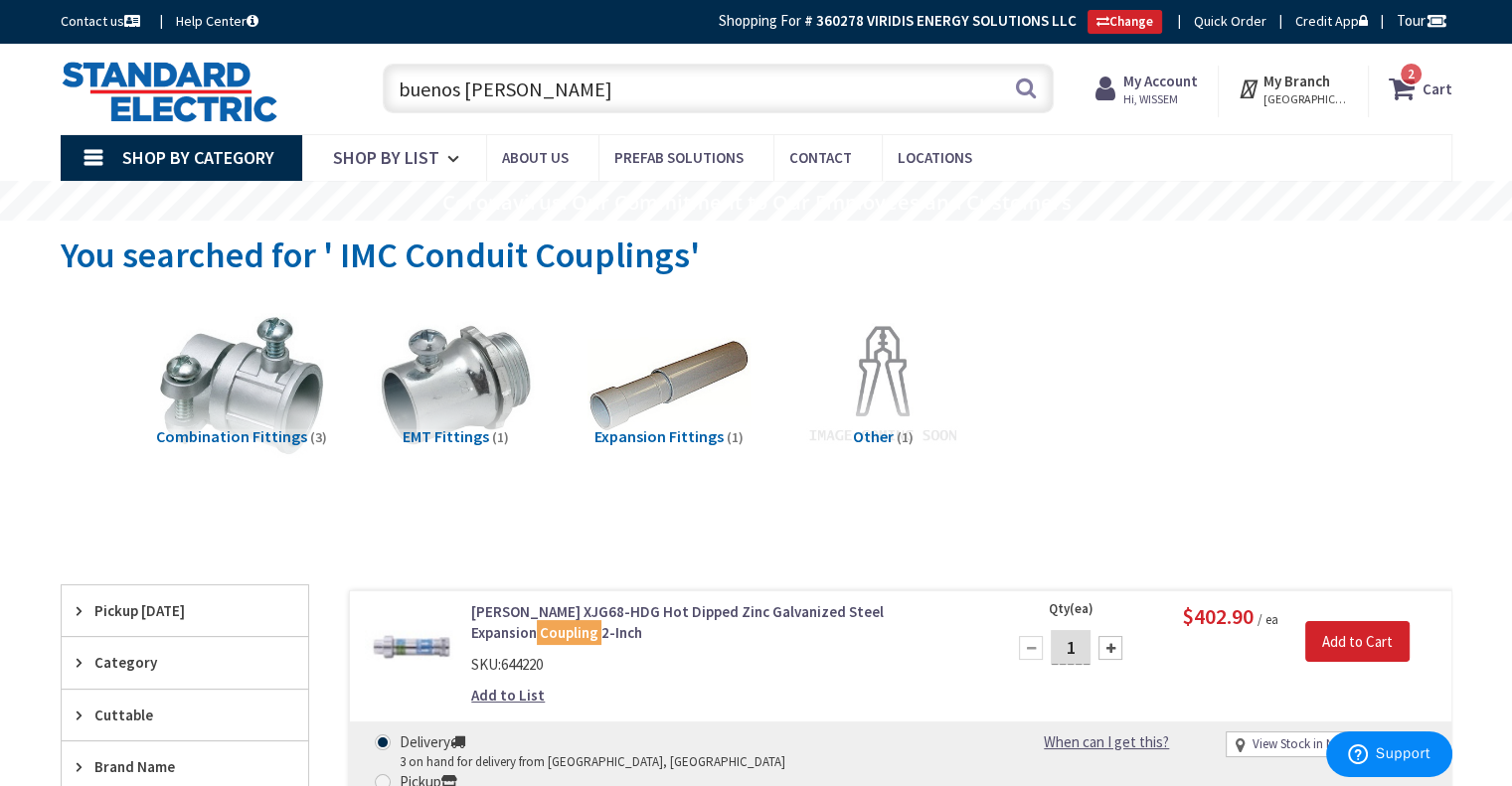 drag, startPoint x: 544, startPoint y: 90, endPoint x: 308, endPoint y: 79, distance: 236.25622 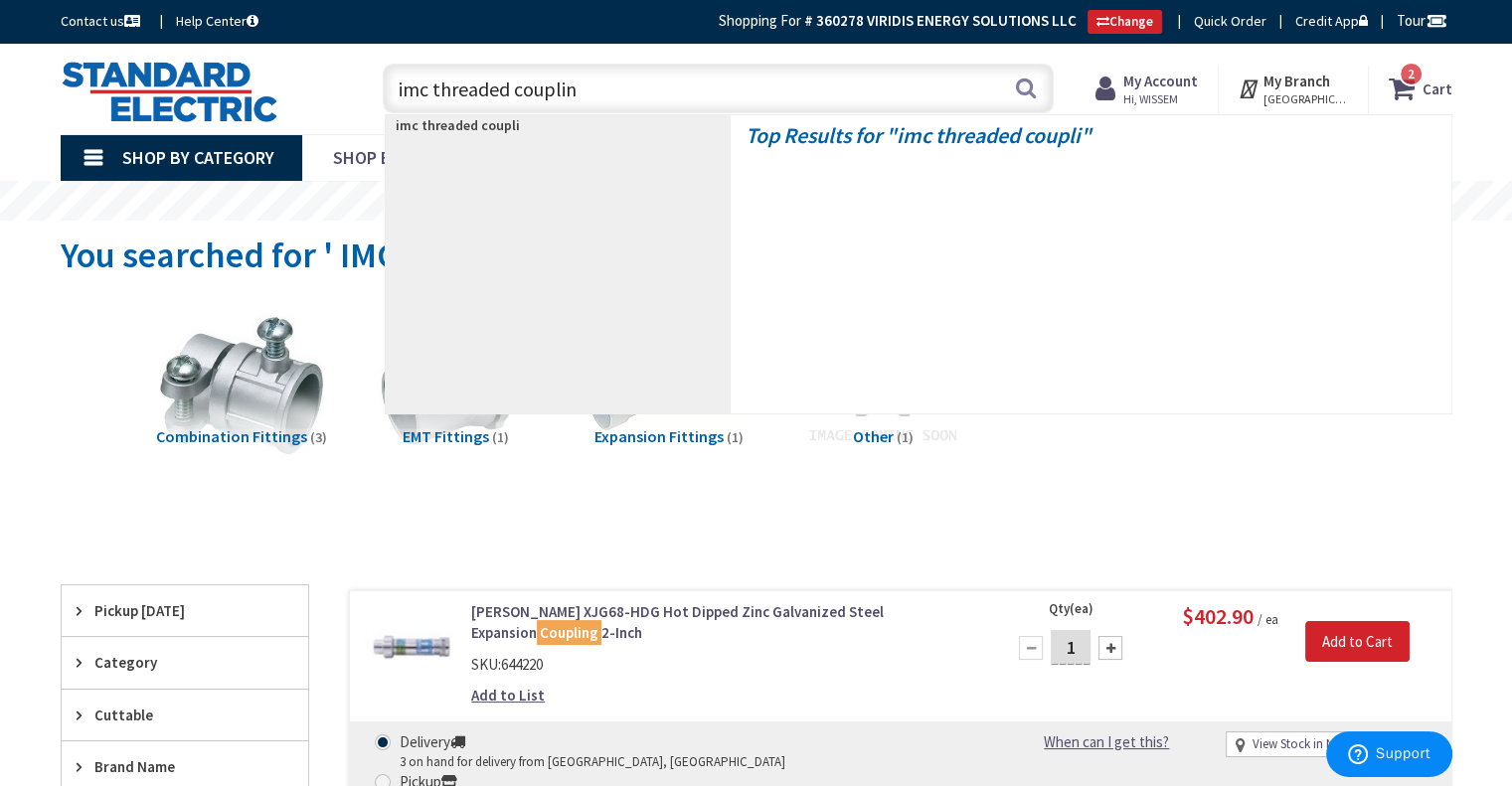 type on "imc threaded coupling" 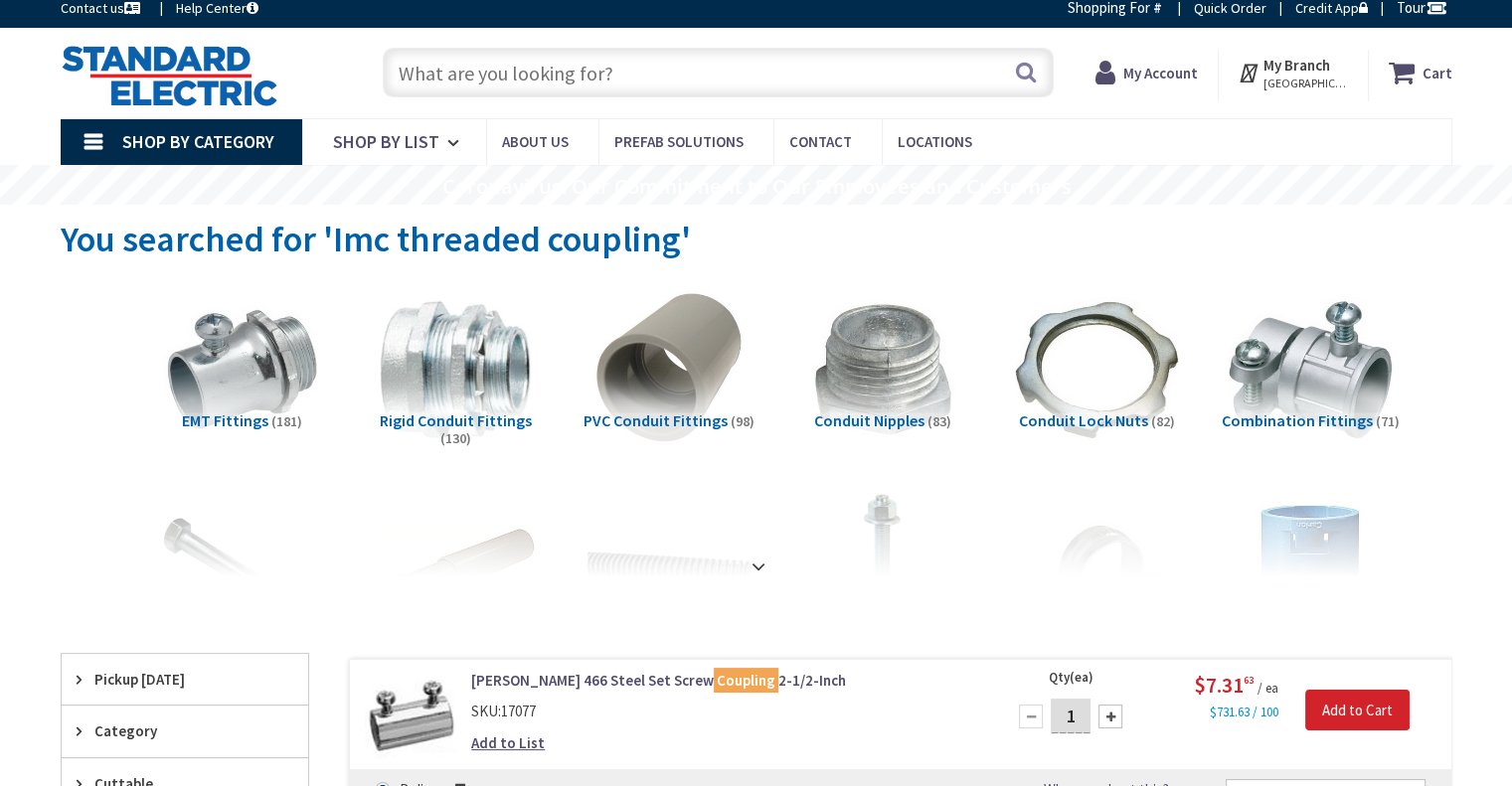 scroll, scrollTop: 99, scrollLeft: 0, axis: vertical 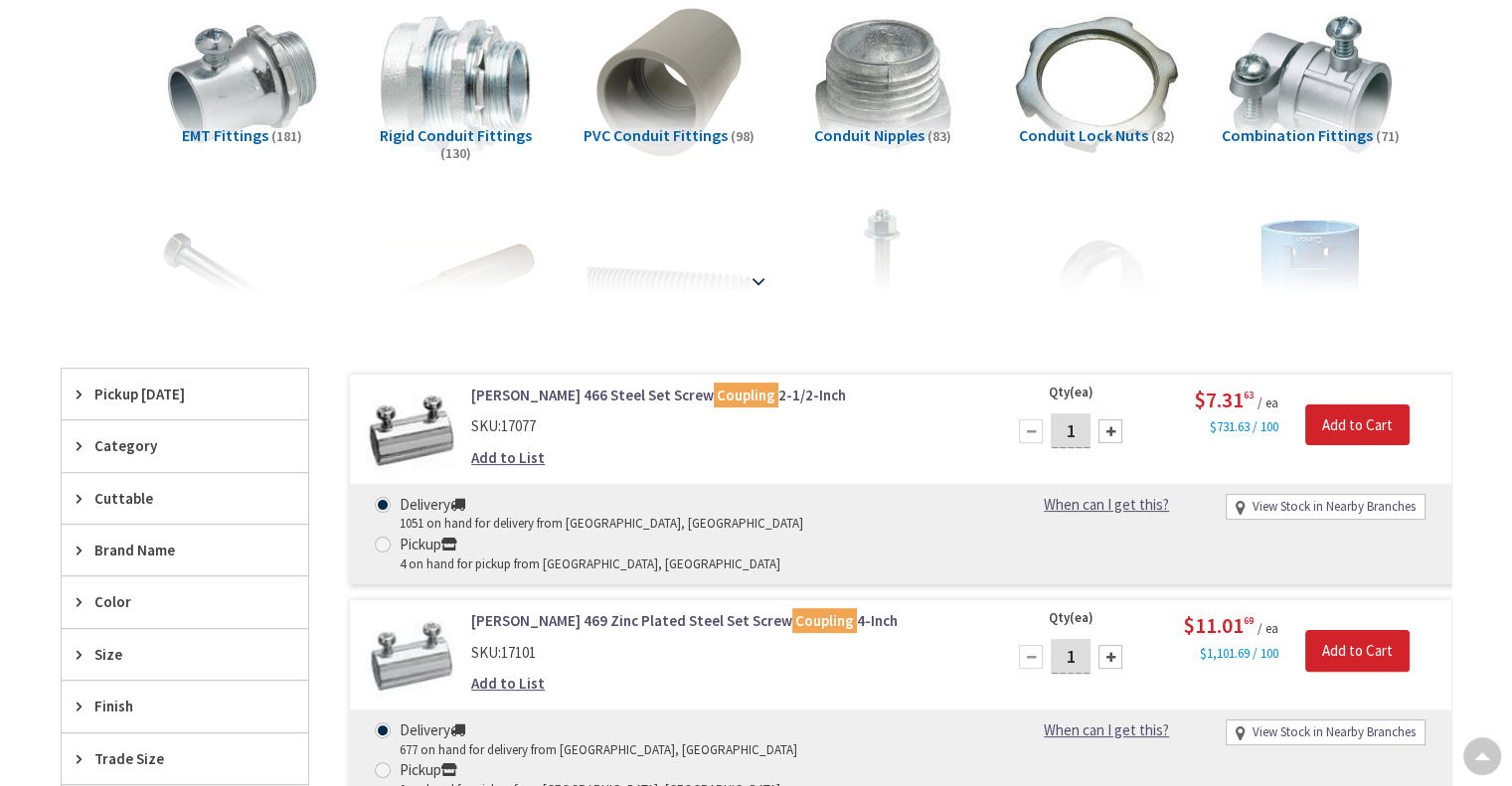 click at bounding box center (758, 281) 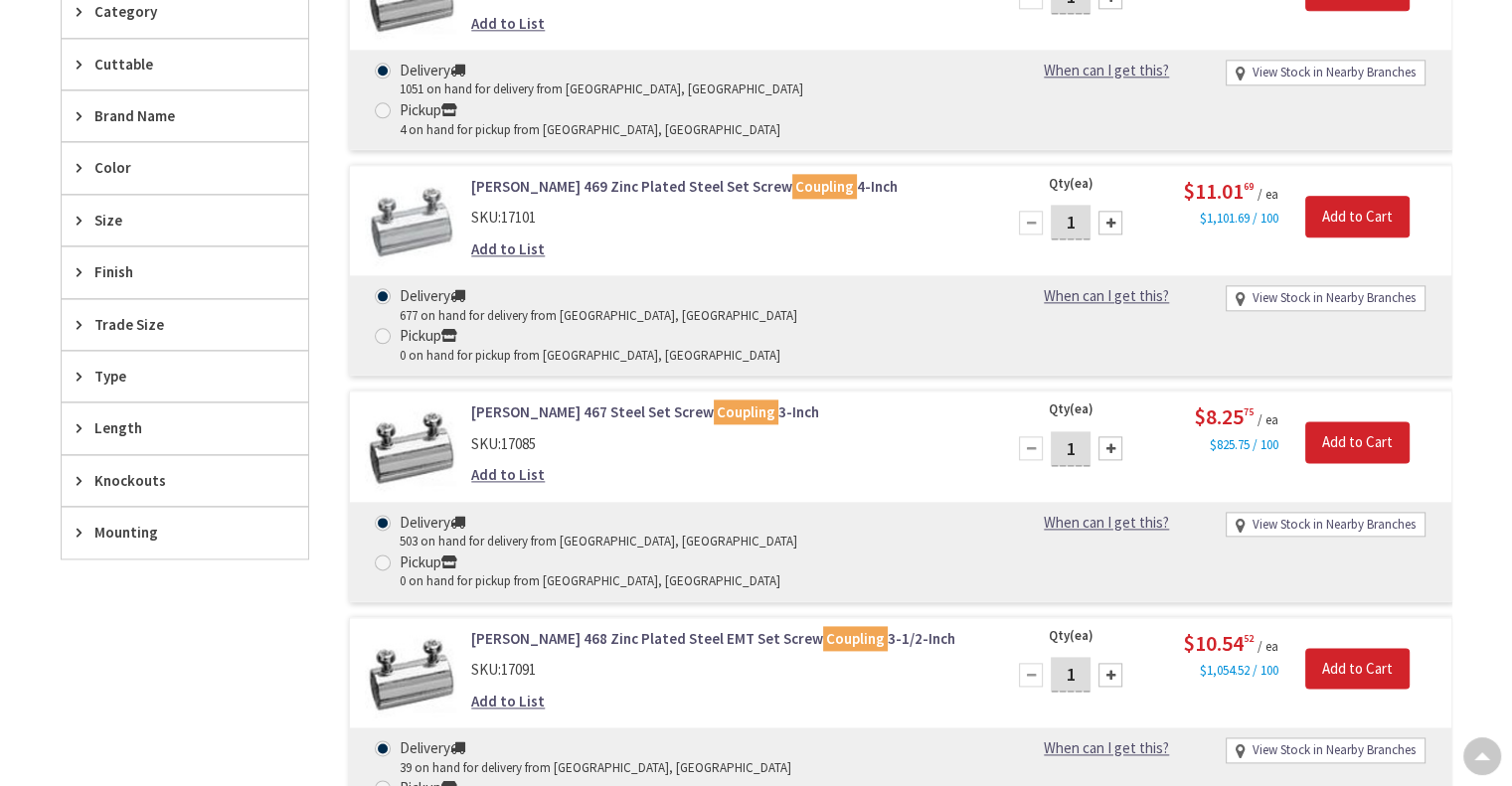 scroll, scrollTop: 2486, scrollLeft: 0, axis: vertical 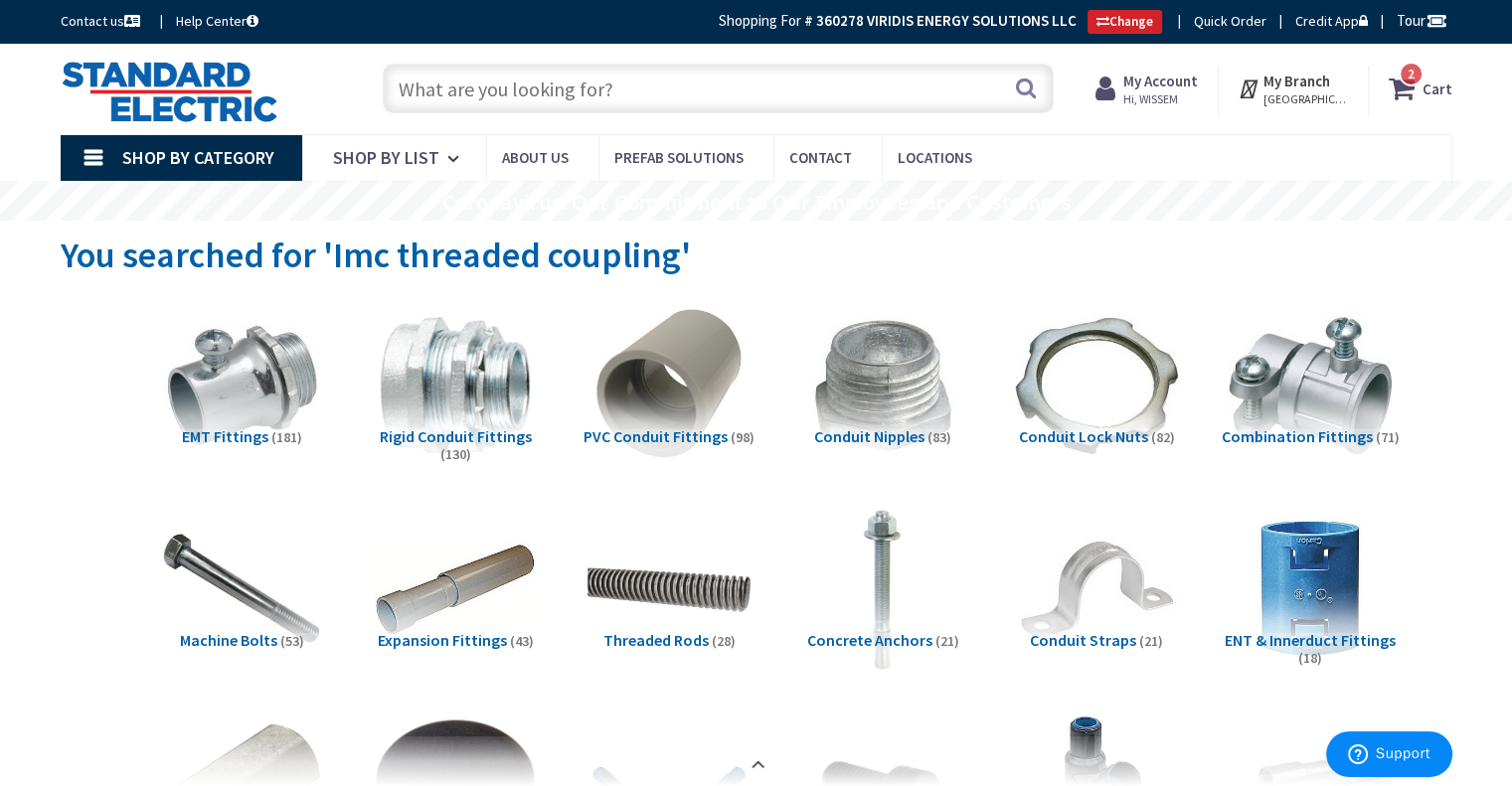 click at bounding box center (718, 88) 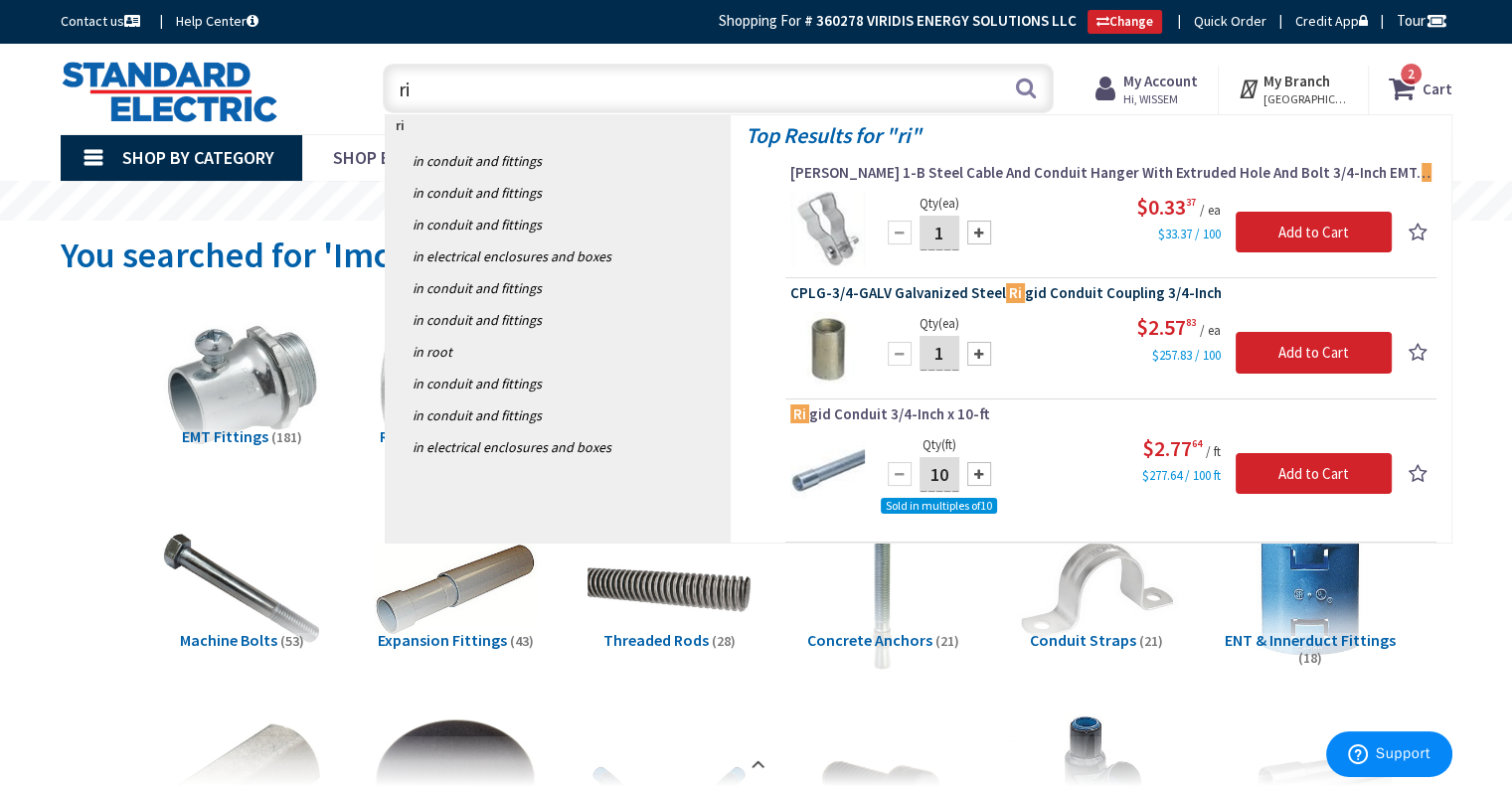 type on "ri" 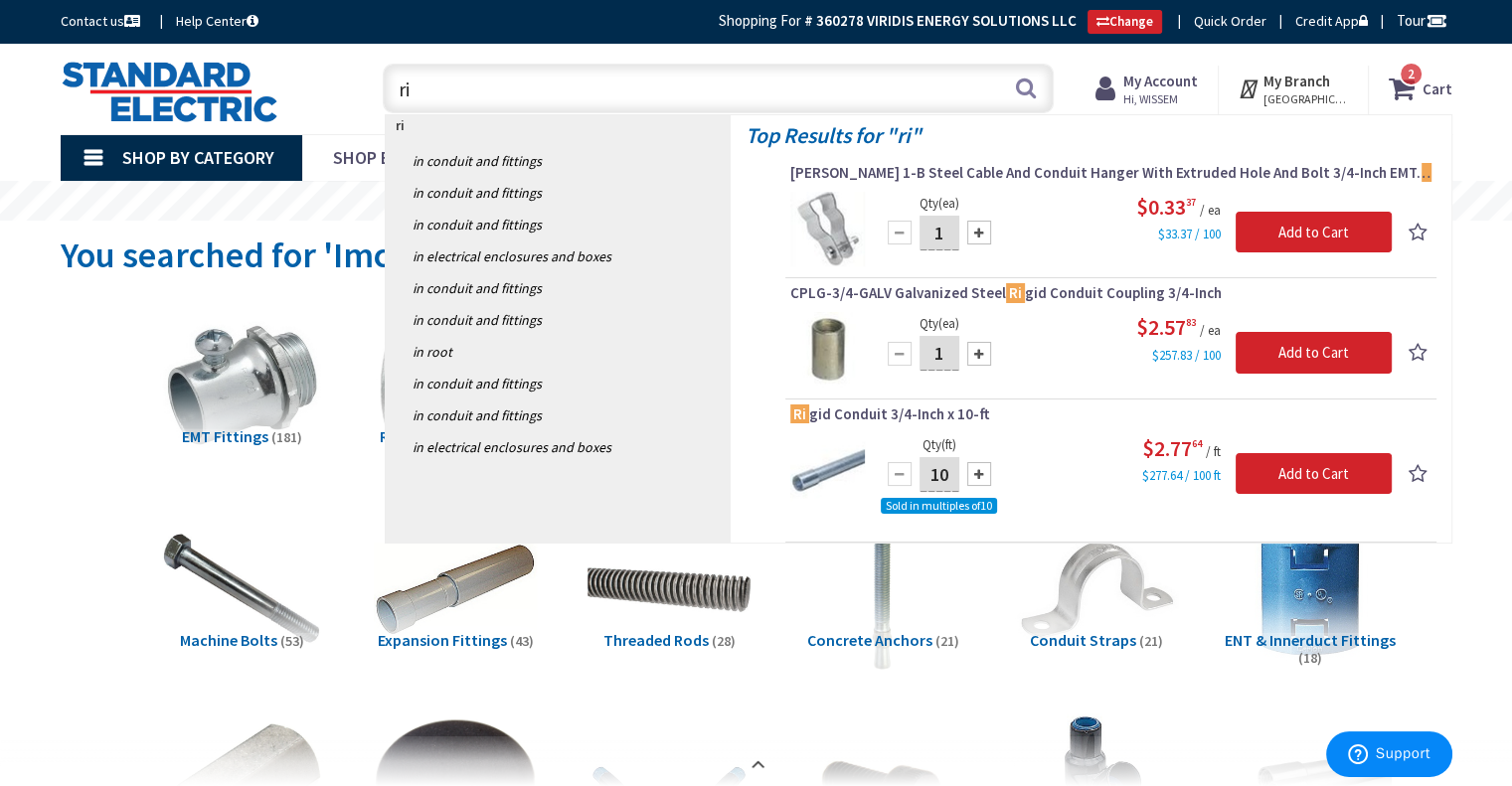 click on "CPLG-3/4-GALV Galvanized Steel  Ri gid Conduit Coupling 3/4-Inch" at bounding box center (1110, 293) 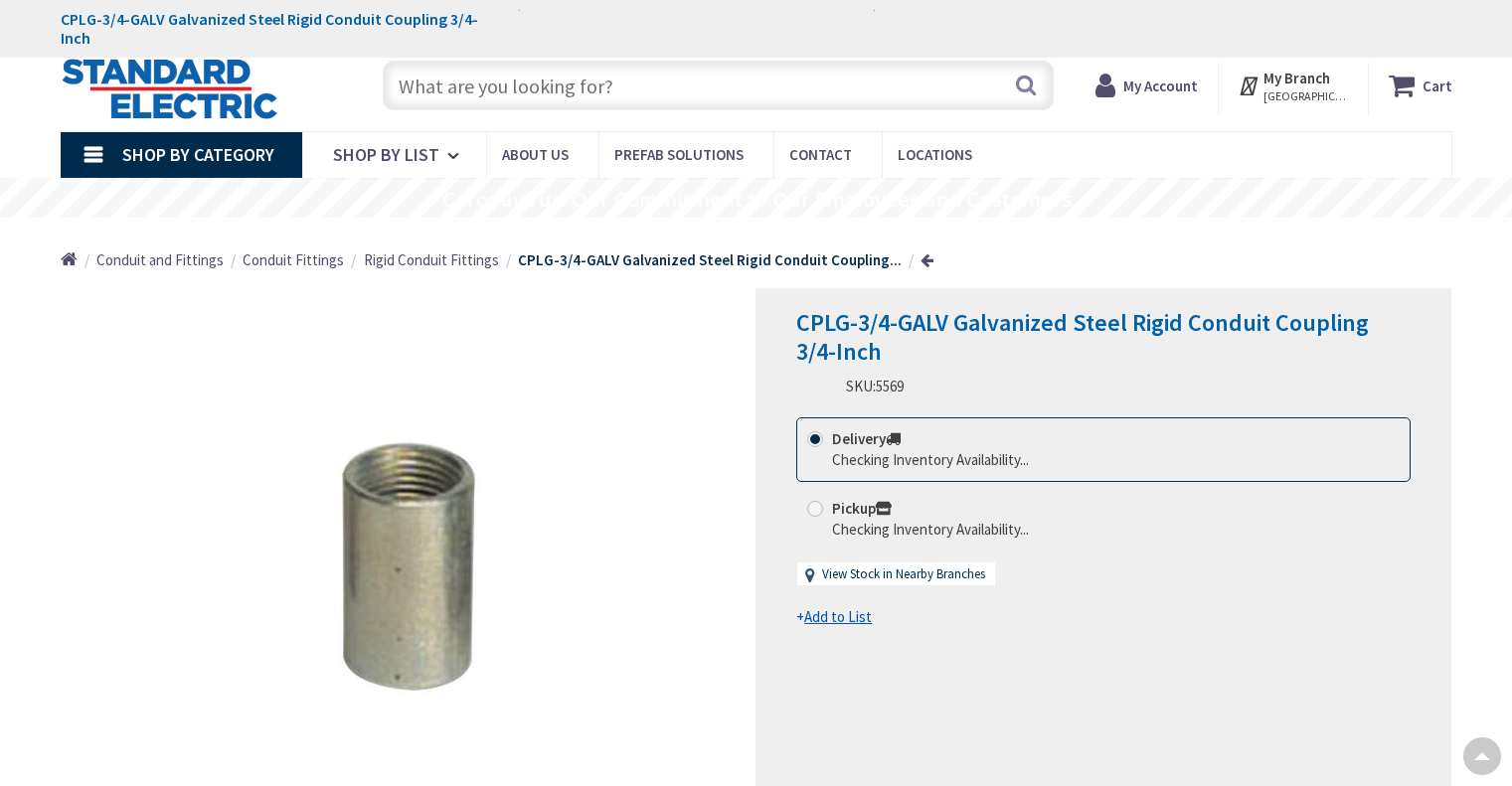 scroll, scrollTop: 596, scrollLeft: 0, axis: vertical 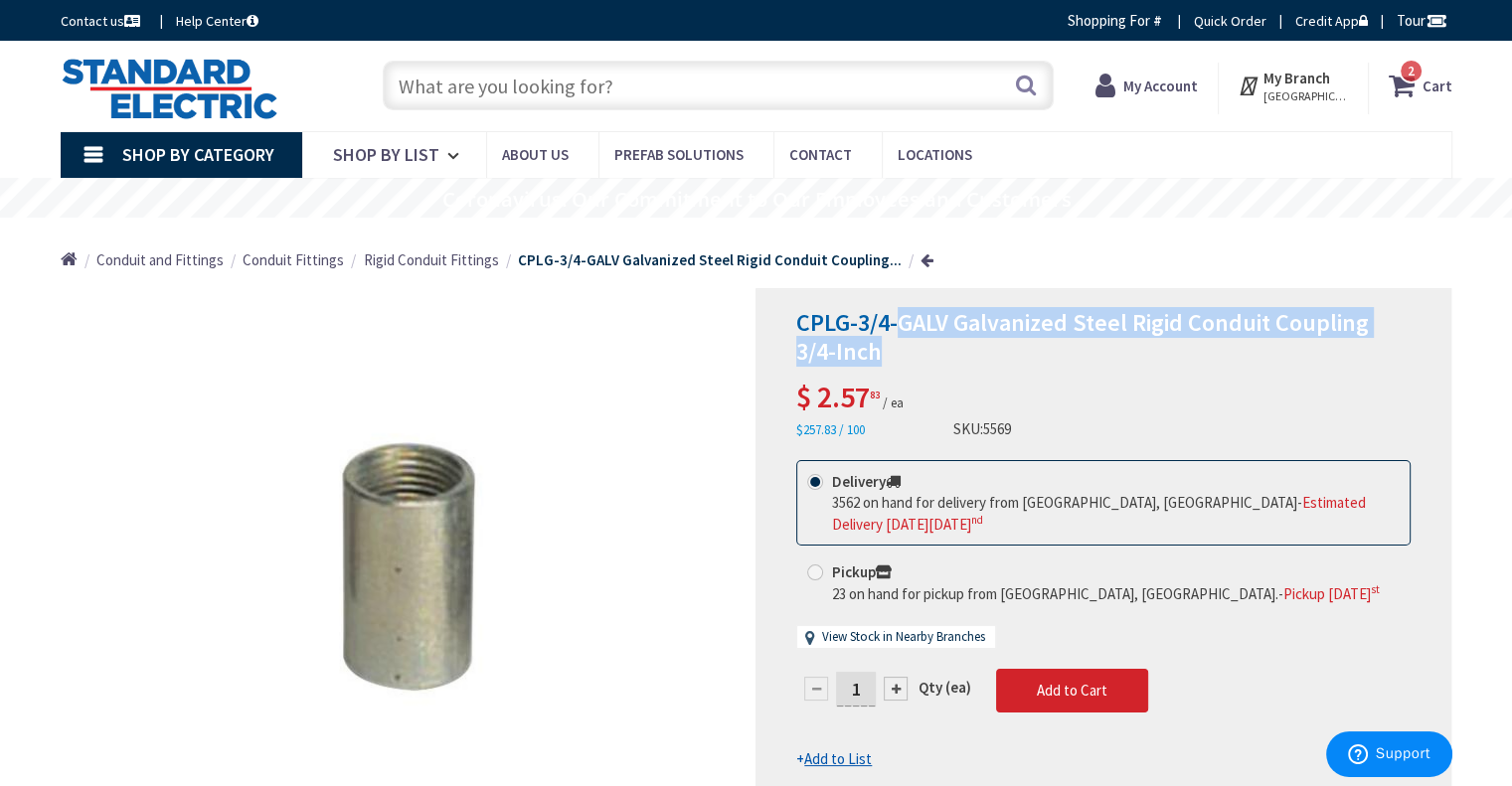 drag, startPoint x: 904, startPoint y: 317, endPoint x: 954, endPoint y: 353, distance: 61.611687 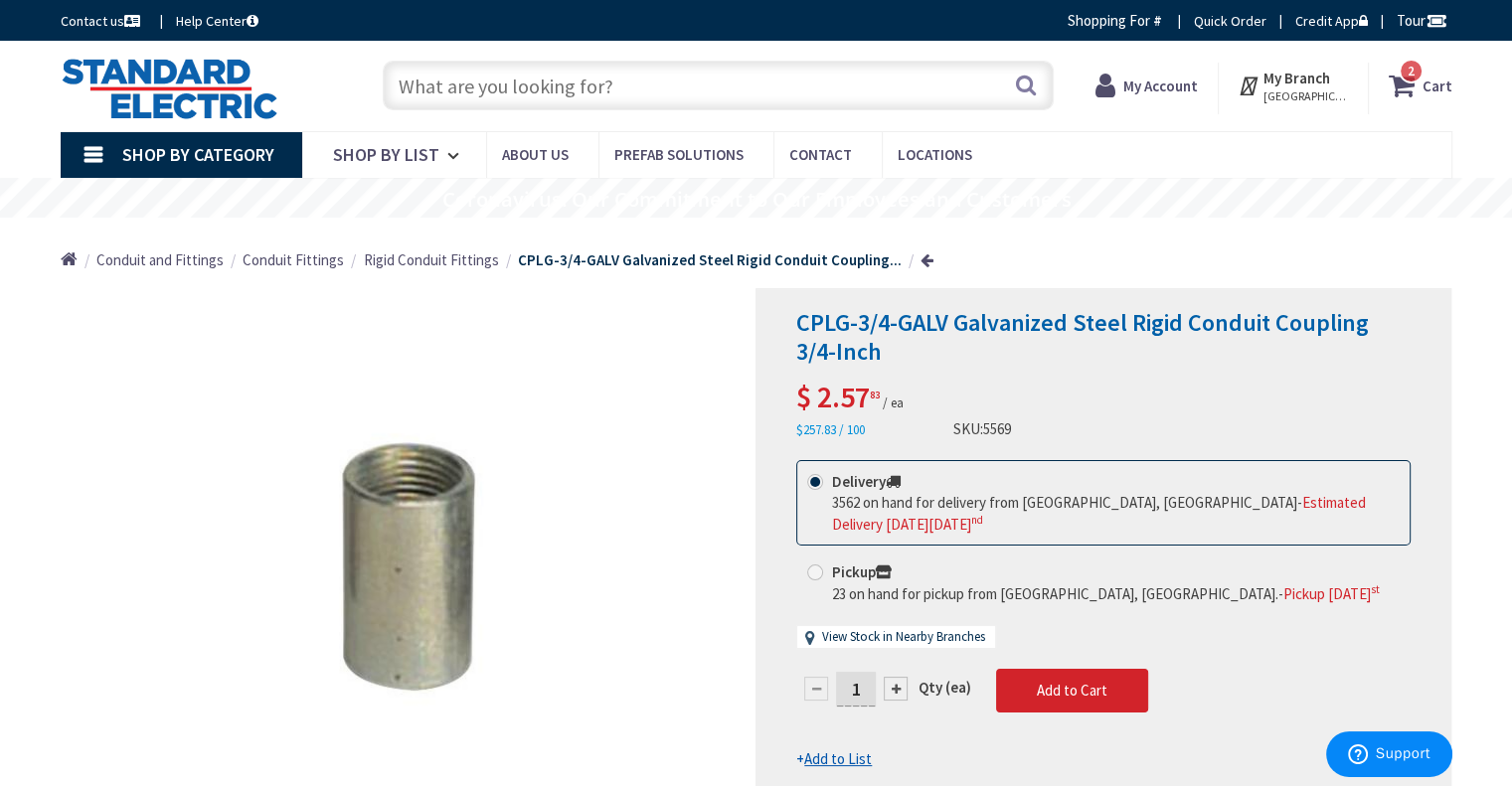 click at bounding box center [718, 85] 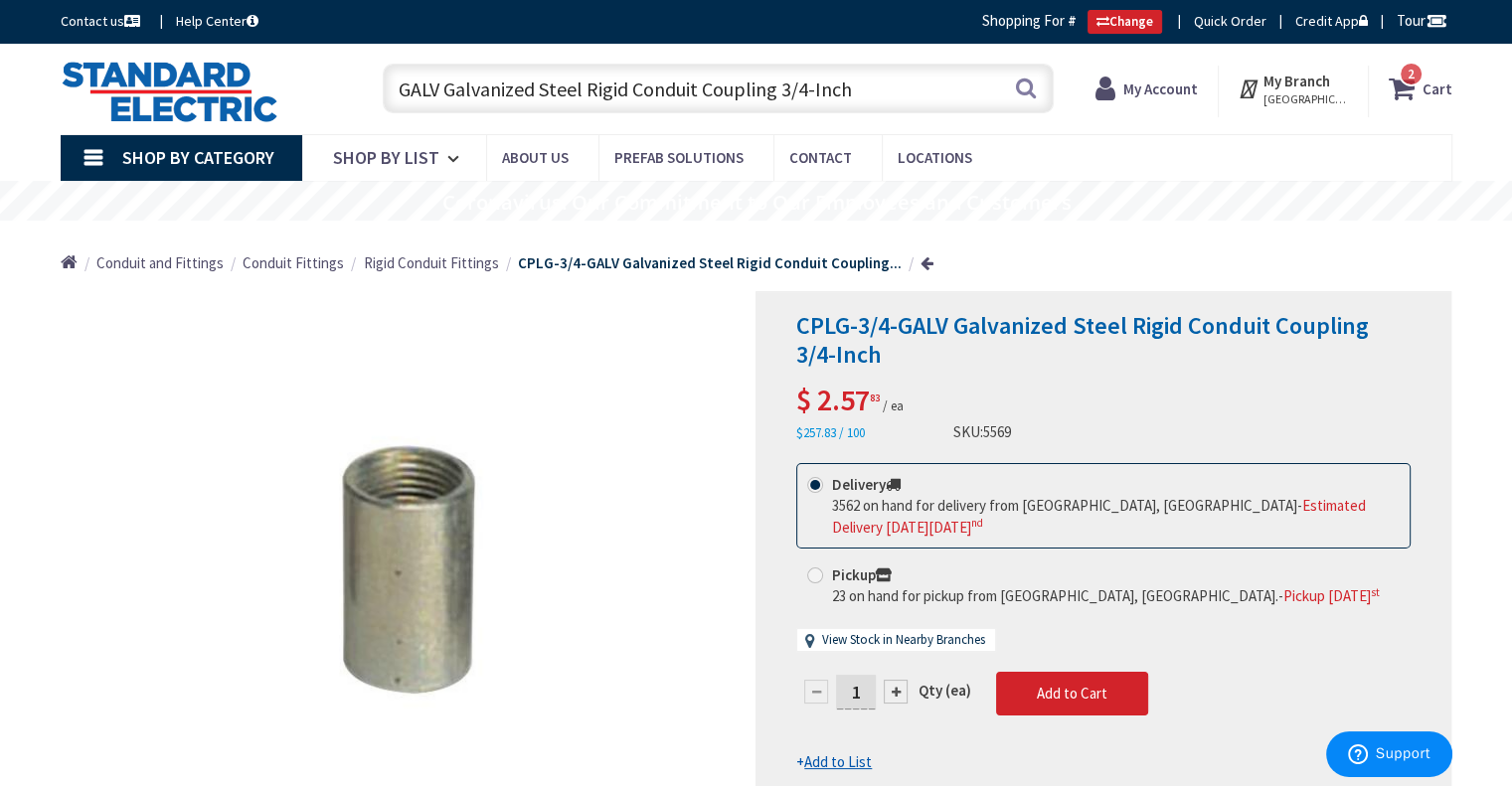 click on "GALV Galvanized Steel Rigid Conduit Coupling 3/4-Inch" at bounding box center (718, 88) 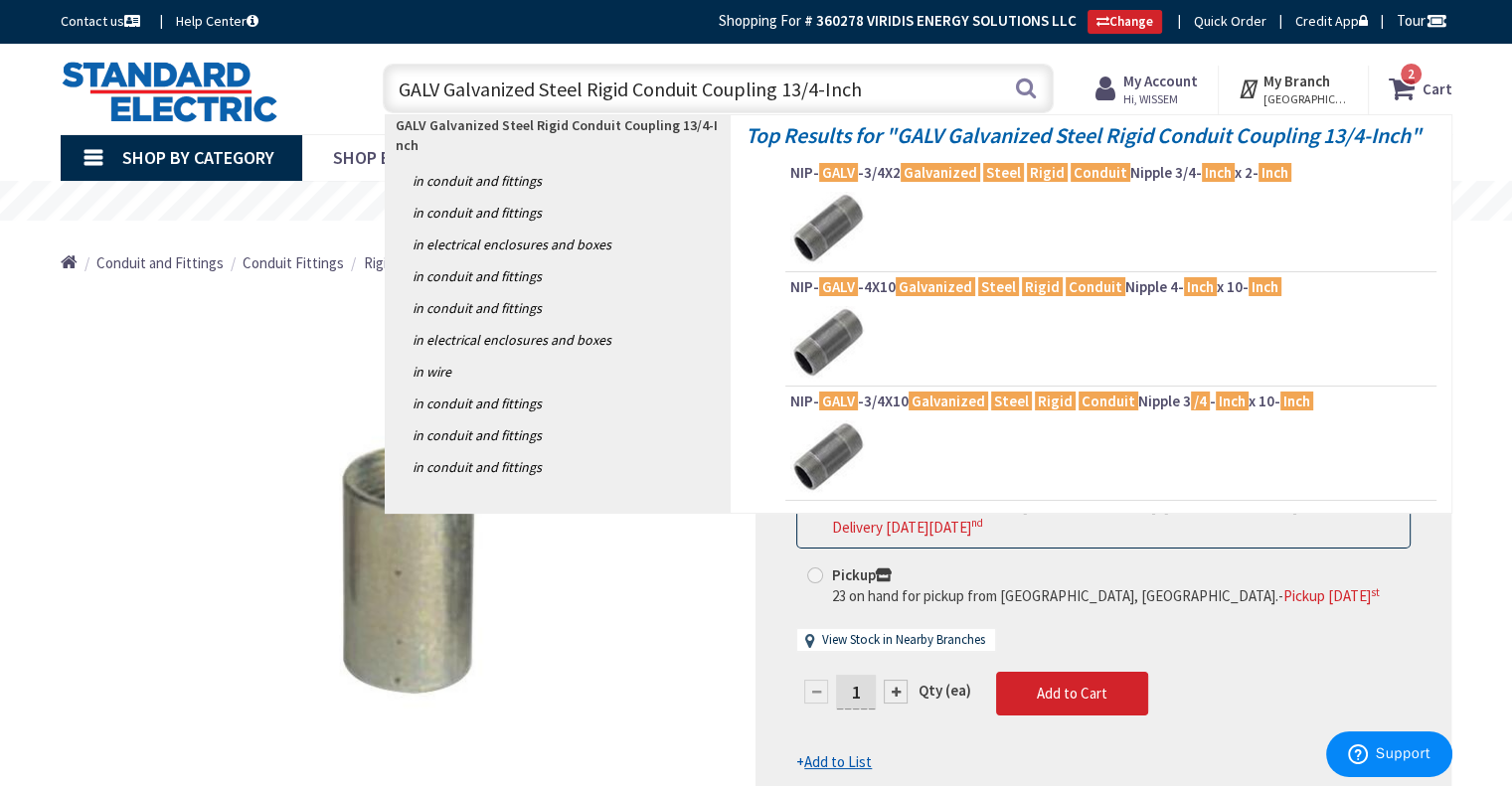 drag, startPoint x: 868, startPoint y: 87, endPoint x: 780, endPoint y: 94, distance: 88.27797 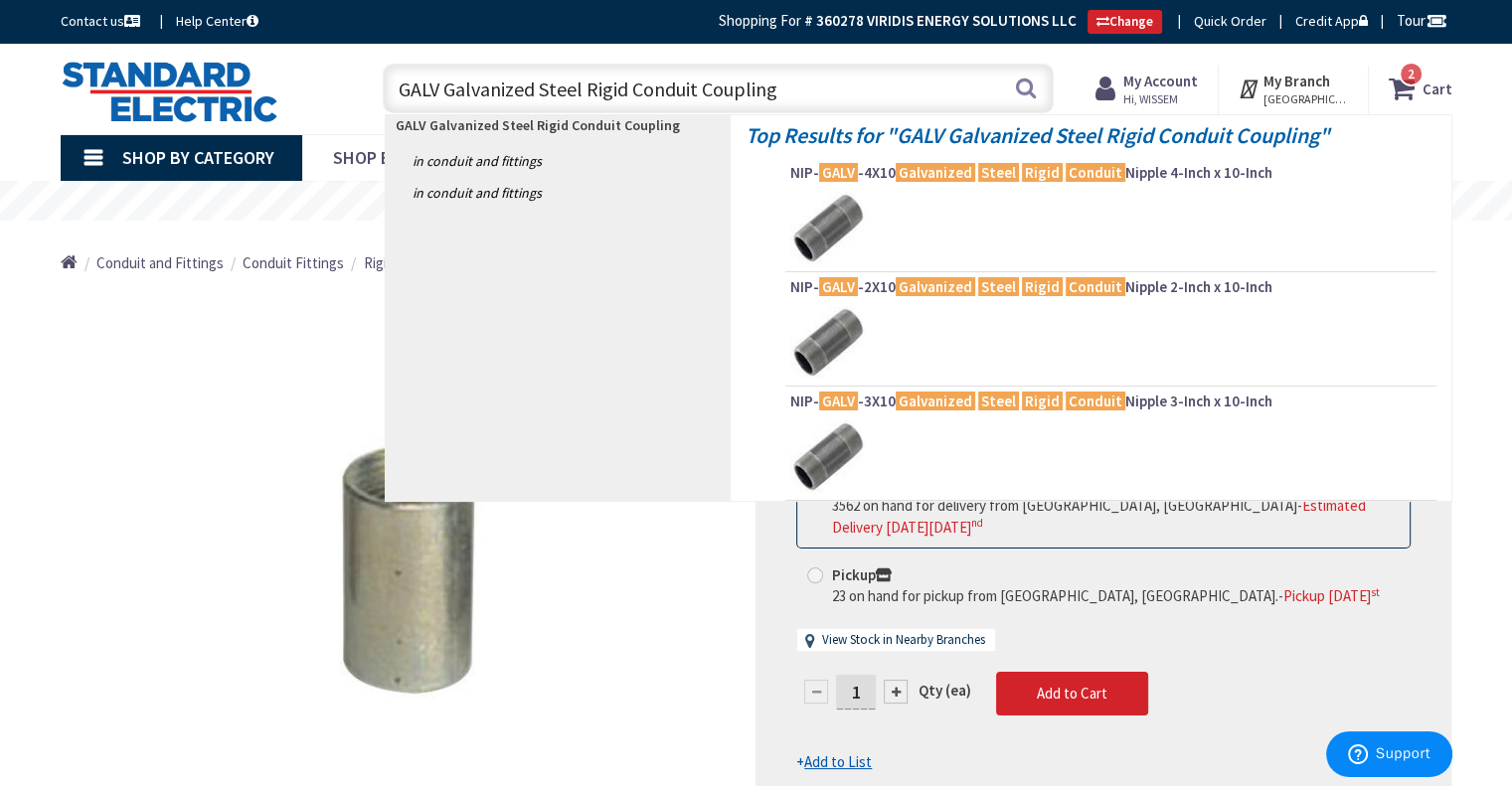 click on "GALV Galvanized Steel Rigid Conduit Coupling" at bounding box center [718, 88] 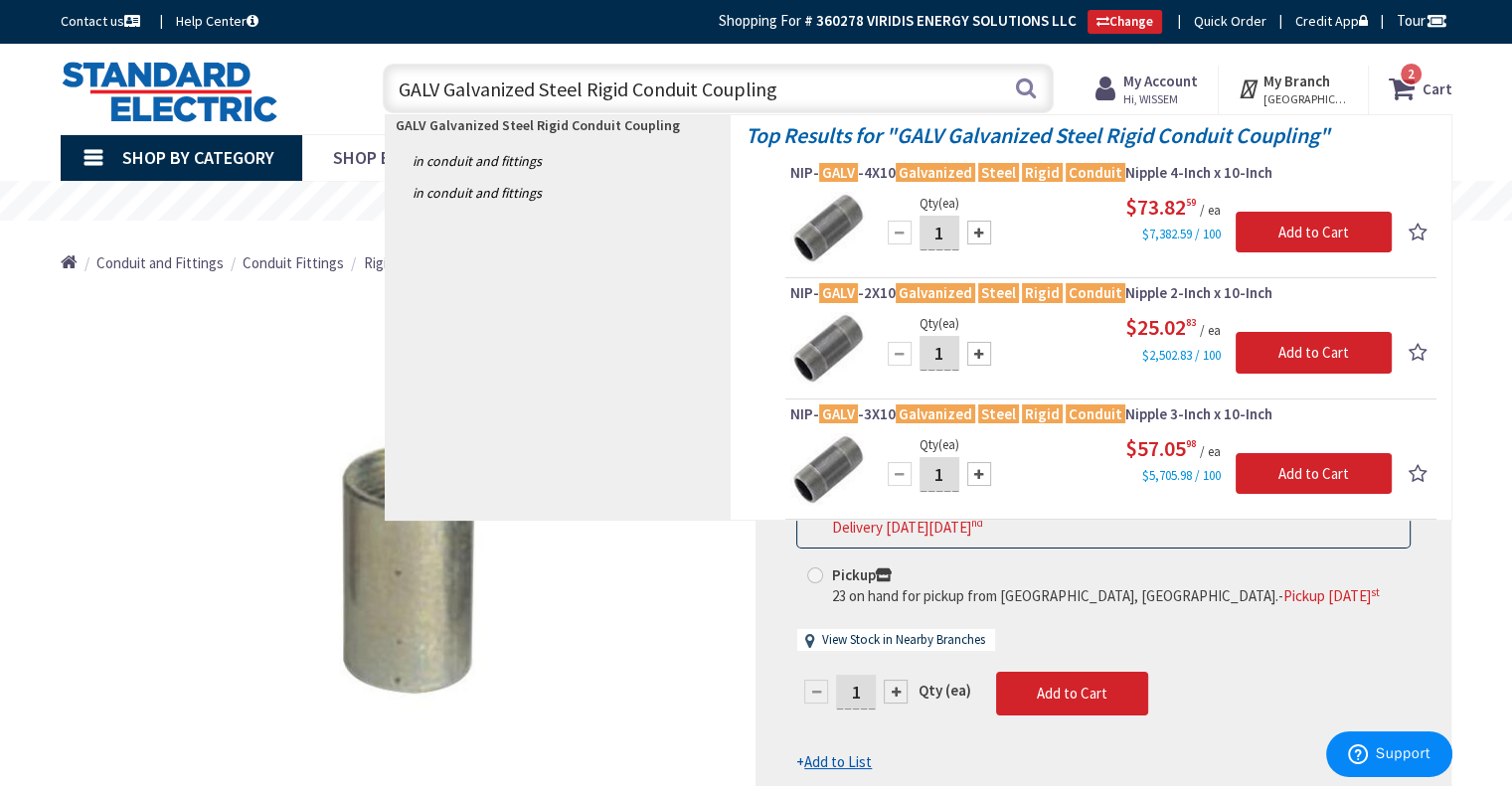 click on "GALV Galvanized Steel Rigid Conduit Coupling" at bounding box center (718, 88) 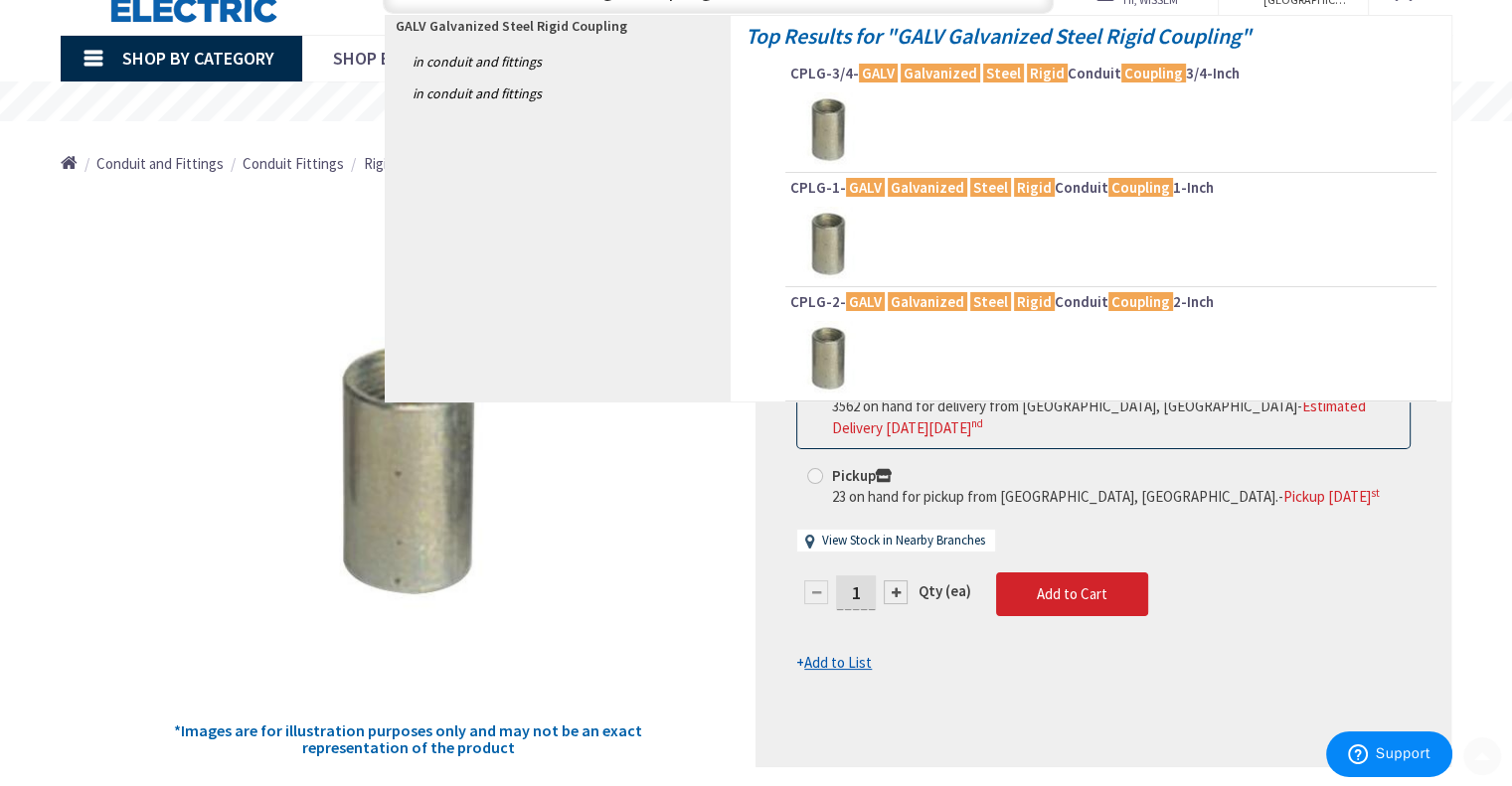 scroll, scrollTop: 199, scrollLeft: 0, axis: vertical 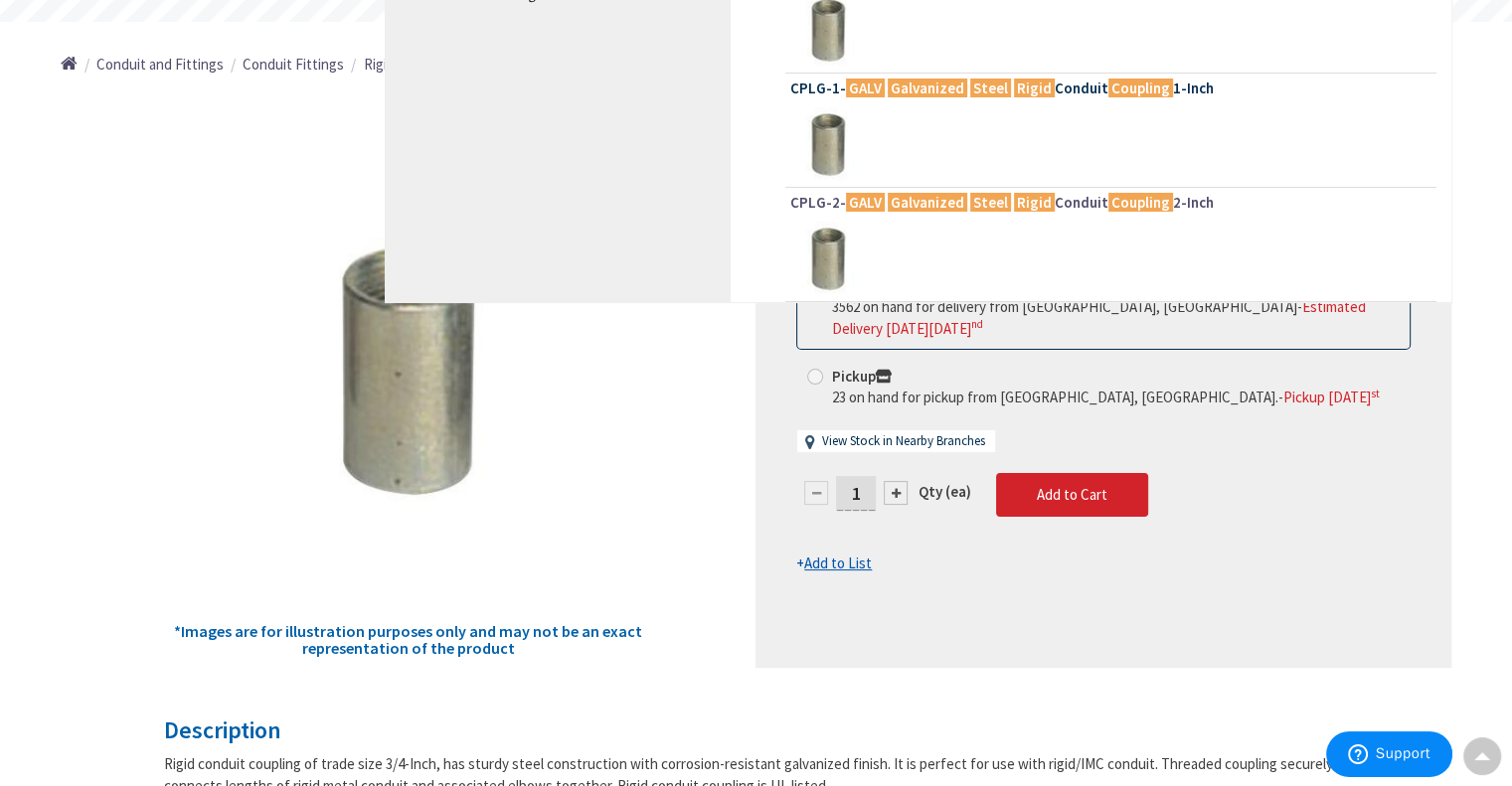 type on "GALV Galvanized Steel Rigid  Coupling" 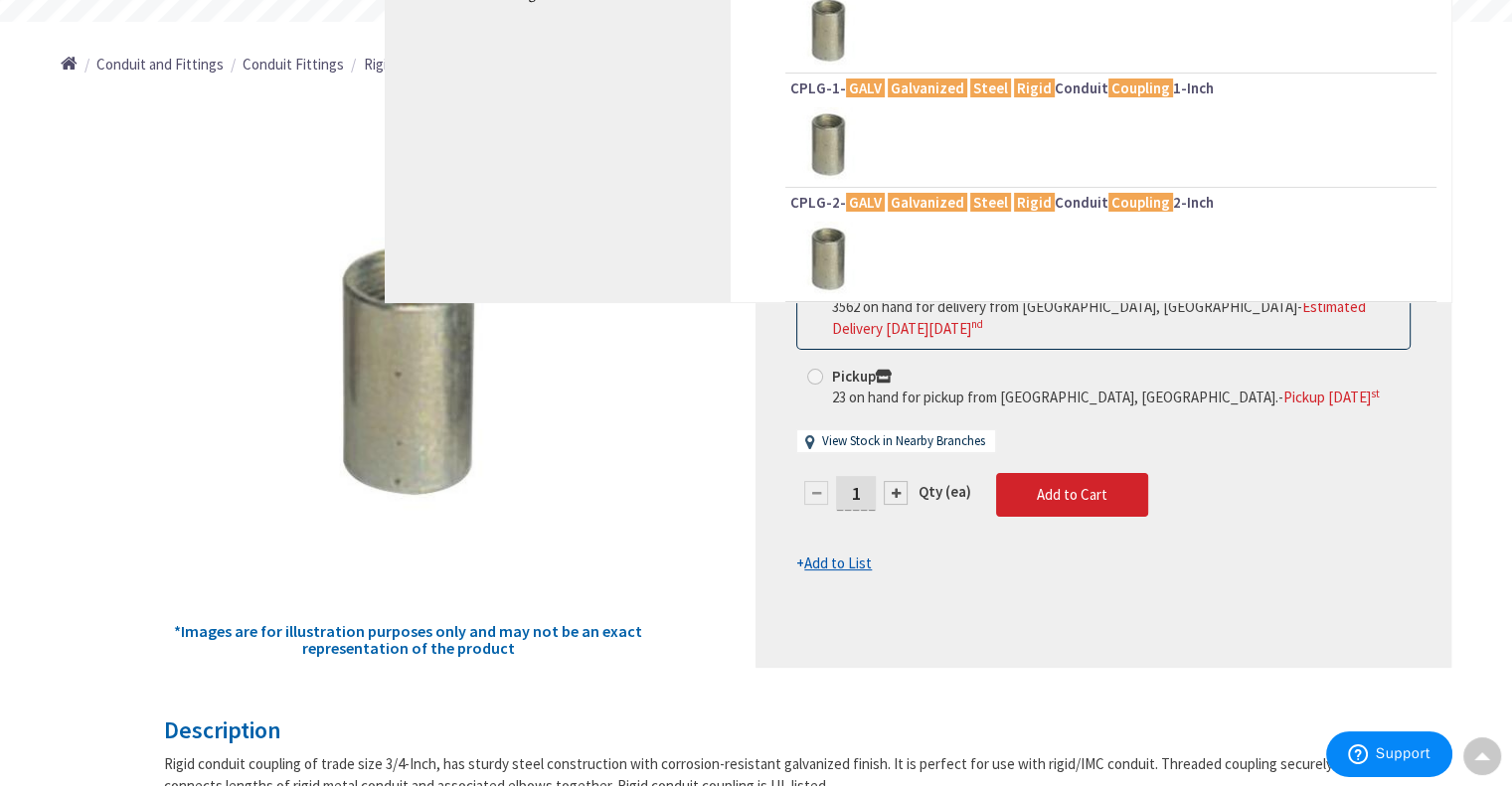 click on "CPLG-1- GALV   Galvanized   Steel   Rigid  Conduit  Coupling  1-Inch" at bounding box center [1110, 88] 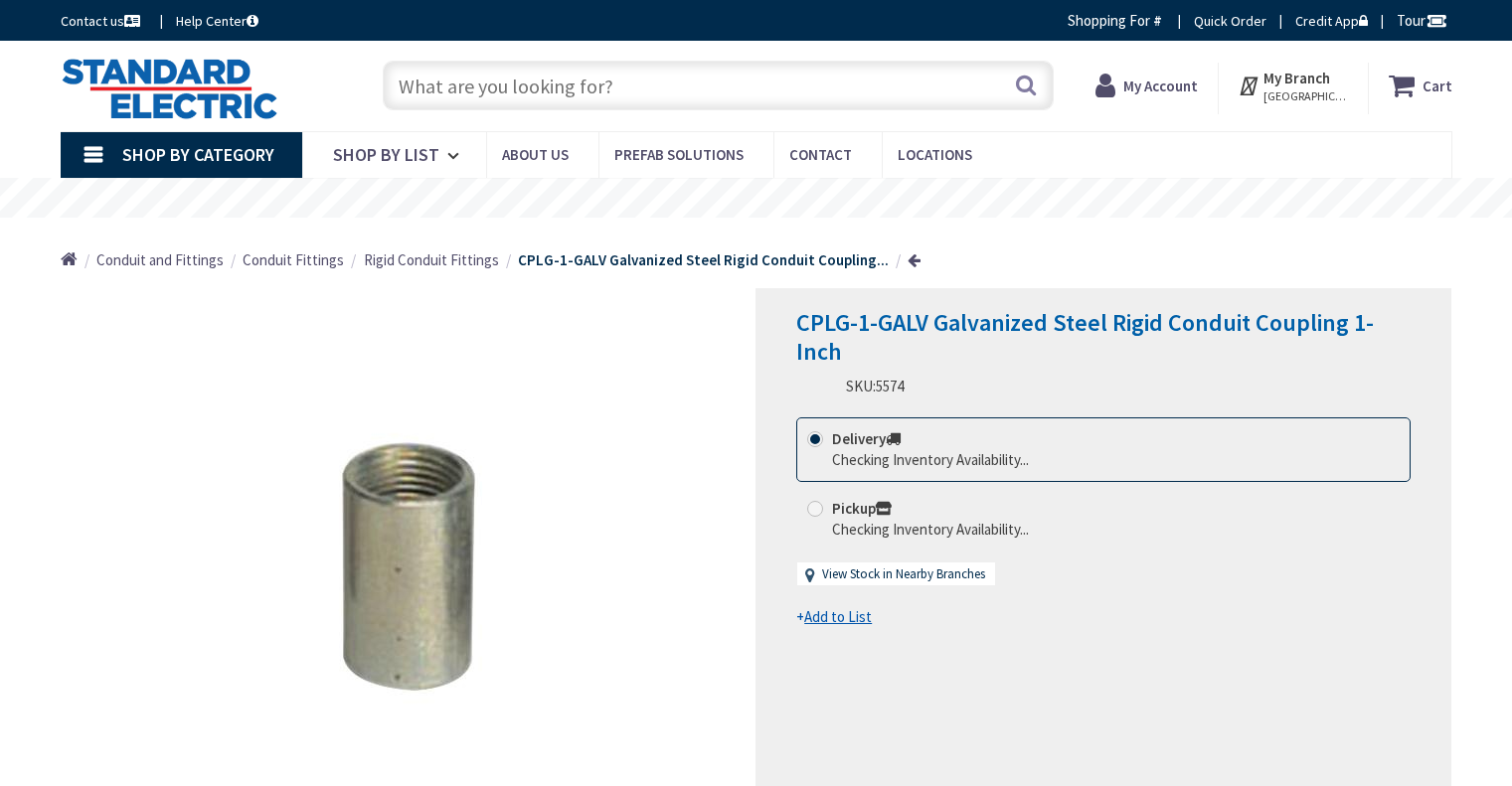 scroll, scrollTop: 0, scrollLeft: 0, axis: both 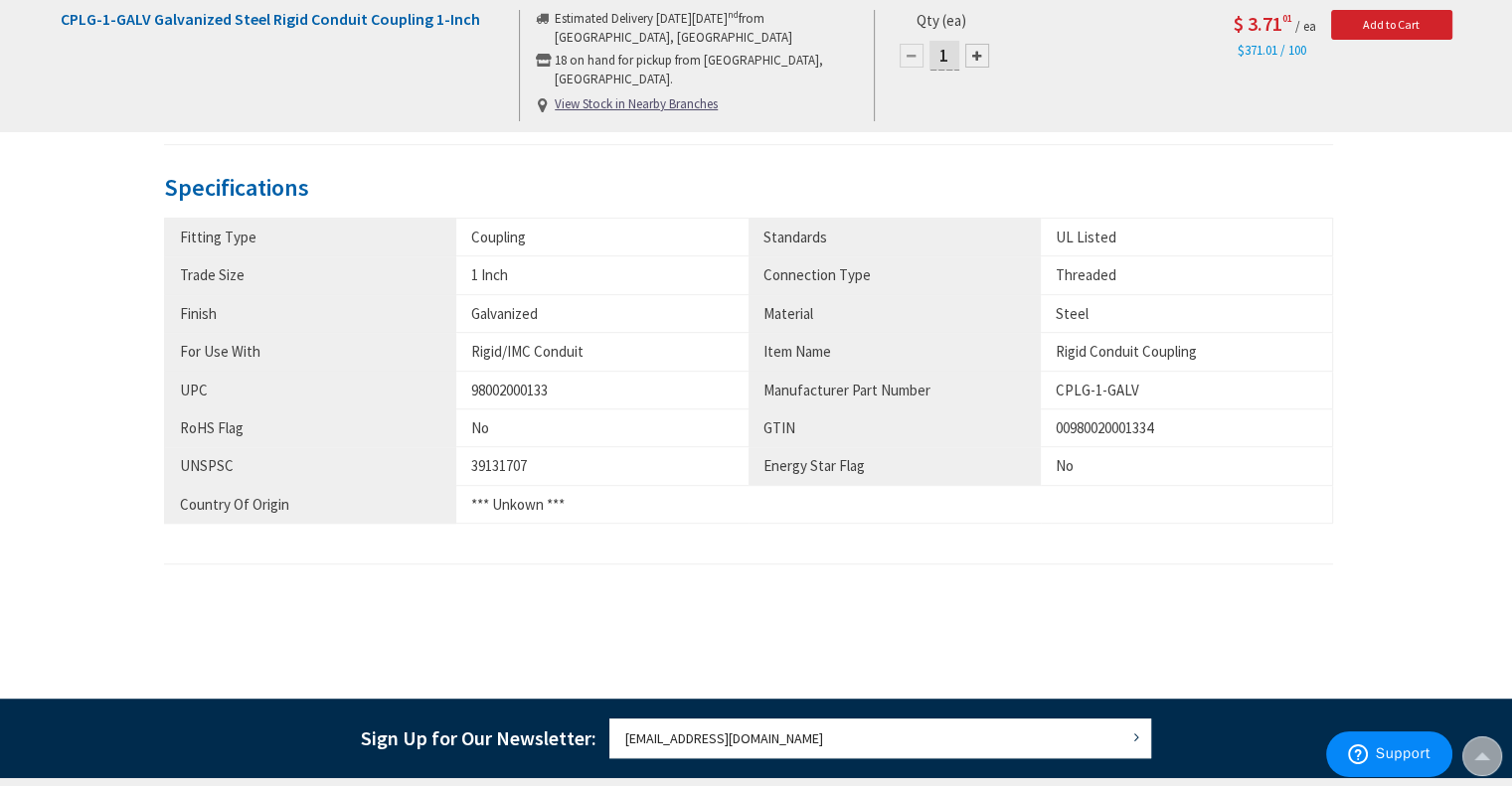 click on "Country Of Origin" at bounding box center (310, 504) 